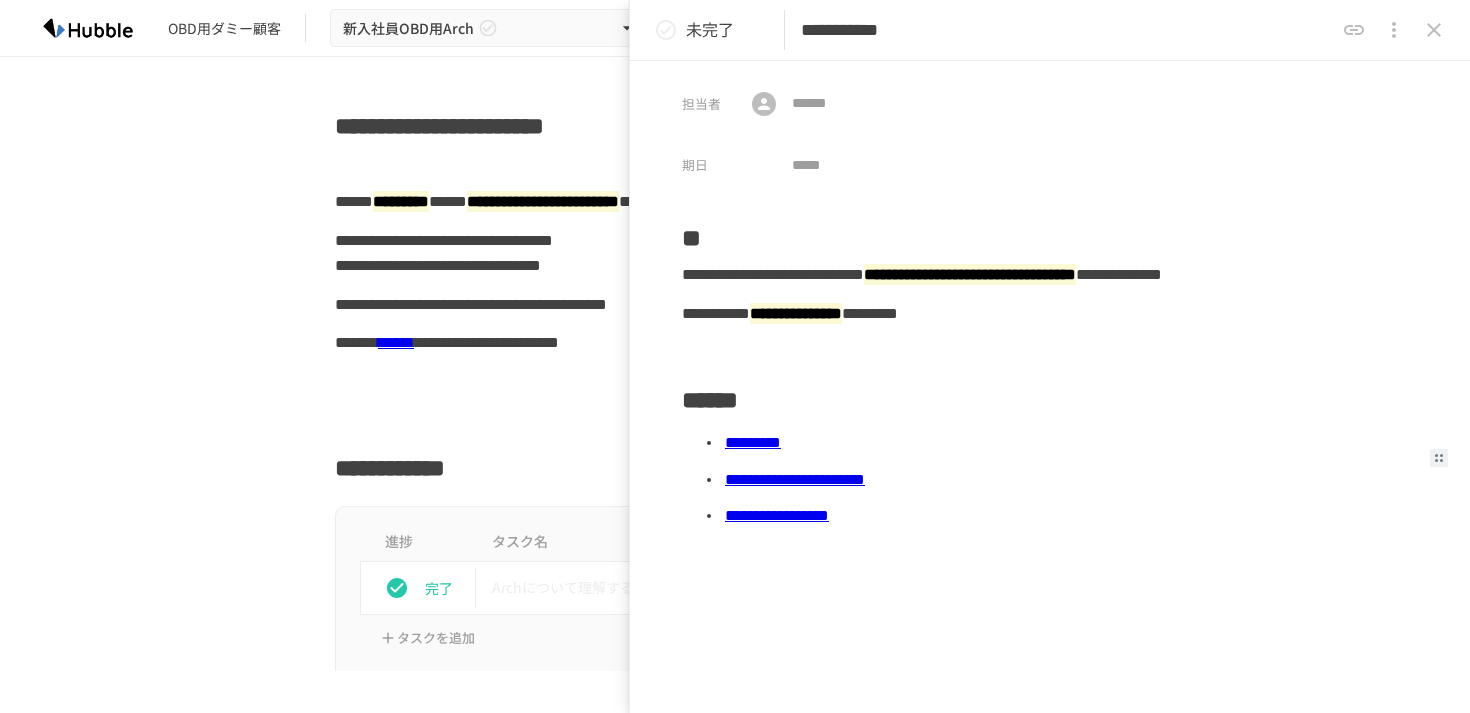 scroll, scrollTop: 0, scrollLeft: 0, axis: both 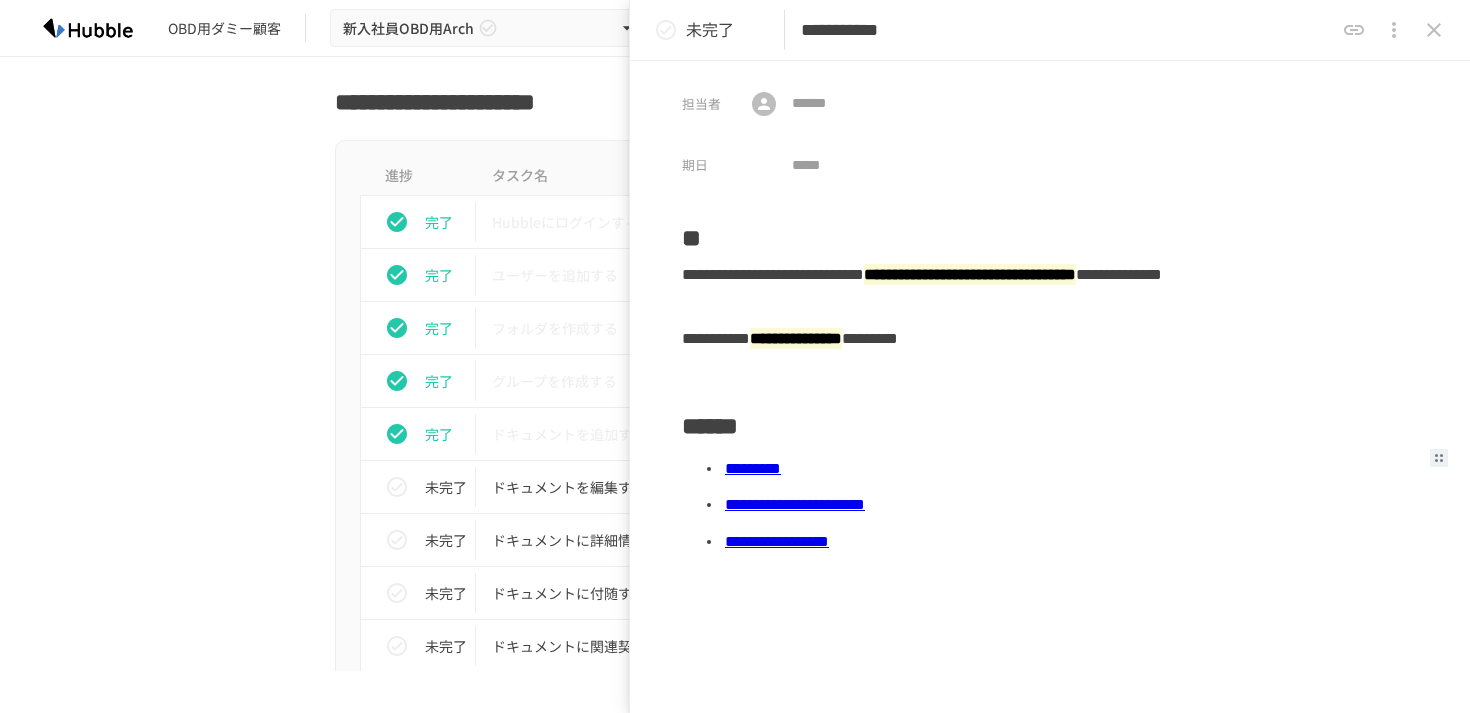 click on "**********" at bounding box center (777, 541) 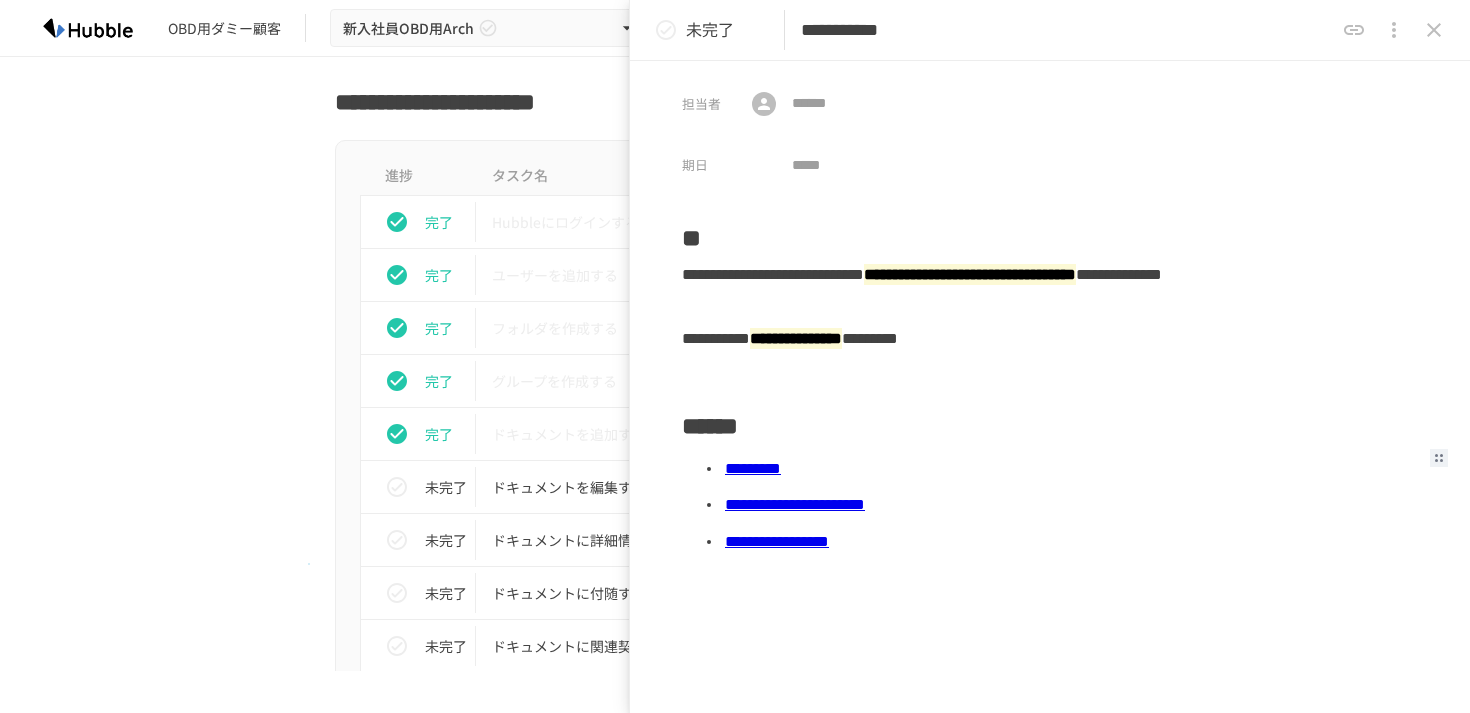 click on "進捗 タスク名 担当者 期限 完了 Hubbleにログインする 未設定 未設定 完了 ユーザーを追加する 未設定 未設定 完了 フォルダを作成する 未設定 未設定 完了 グループを作成する 未設定 未設定 完了 ドキュメントを追加する 未設定 未設定 未完了 ドキュメントを編集する 未設定 未設定 未完了 ドキュメントに詳細情報を追加する 未設定 未設定 未完了 ドキュメントに付随する添付ファイルを保存する 未設定 未設定 未完了 ドキュメントに関連契約を紐付ける 未設定 未設定 未完了 ドキュメントにコメントをする 未設定 未設定 未完了 ドキュメントを外部リンクで共有する 未設定 未設定 未完了 ドキュメントリストにログインする 未設定 未設定 未完了 ドキュメントリストのカスタマイズを理解する 未設定 未設定 未完了 未設定 未設定 未完了 未設定 未設定" at bounding box center (735, 1127) 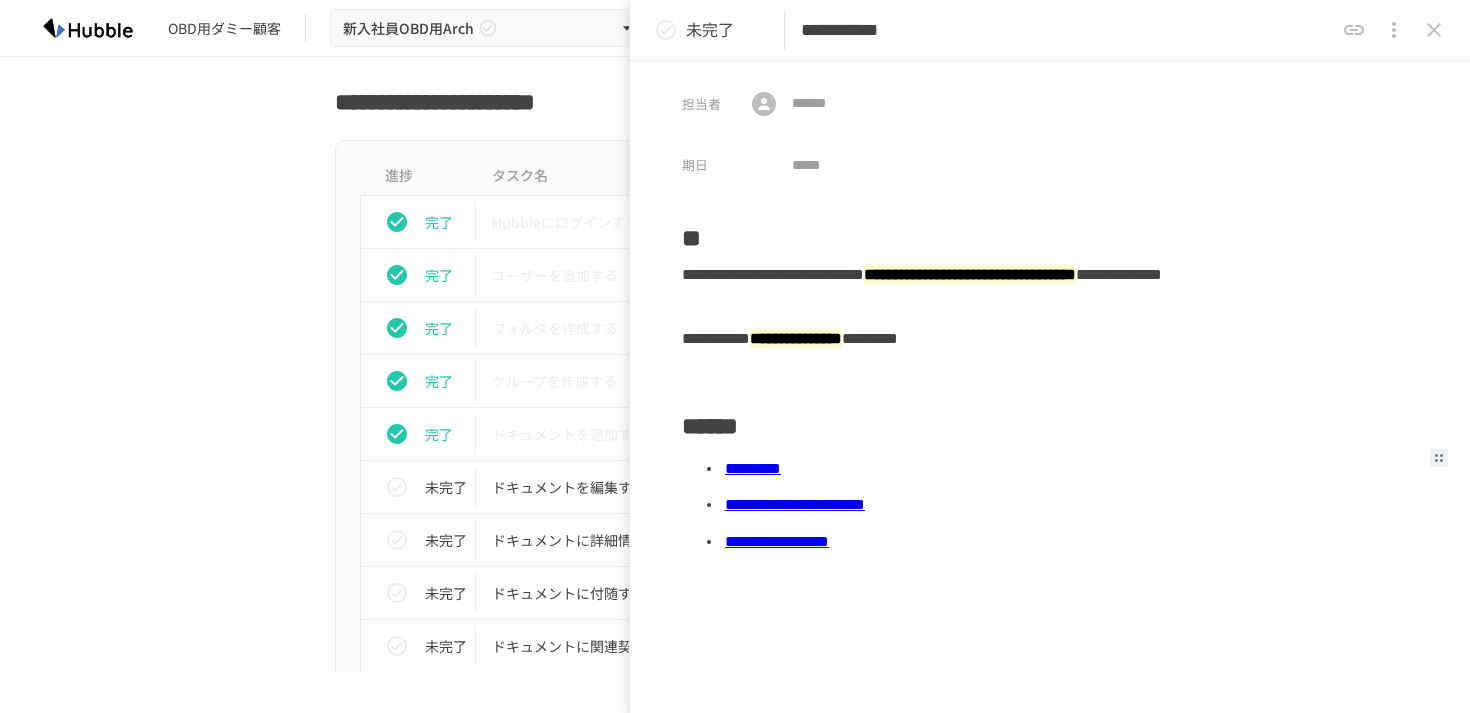 click 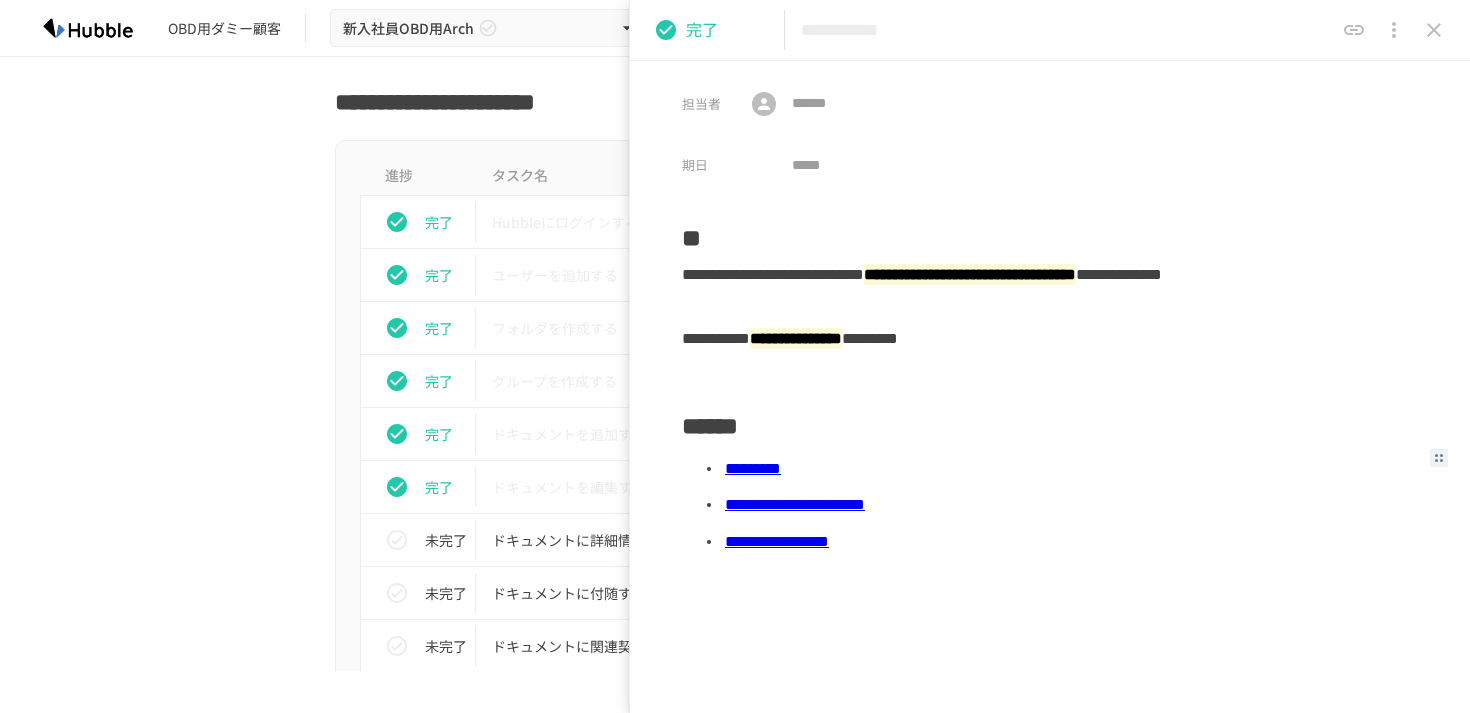 click on "進捗 タスク名 担当者 期限 完了 Hubbleにログインする 未設定 未設定 完了 ユーザーを追加する 未設定 未設定 完了 フォルダを作成する 未設定 未設定 完了 グループを作成する 未設定 未設定 完了 ドキュメントを追加する 未設定 未設定 完了 ドキュメントを編集する 未設定 未設定 未完了 ドキュメントに詳細情報を追加する 未設定 未設定 未完了 ドキュメントに付随する添付ファイルを保存する 未設定 未設定 未完了 ドキュメントに関連契約を紐付ける 未設定 未設定 未完了 ドキュメントにコメントをする 未設定 未設定 未完了 ドキュメントを外部リンクで共有する 未設定 未設定 未完了 ドキュメントリストにログインする 未設定 未設定 未完了 ドキュメントリストのカスタマイズを理解する 未設定 未設定 未完了 未設定 未設定 未完了 未設定 未設定" at bounding box center (735, 1127) 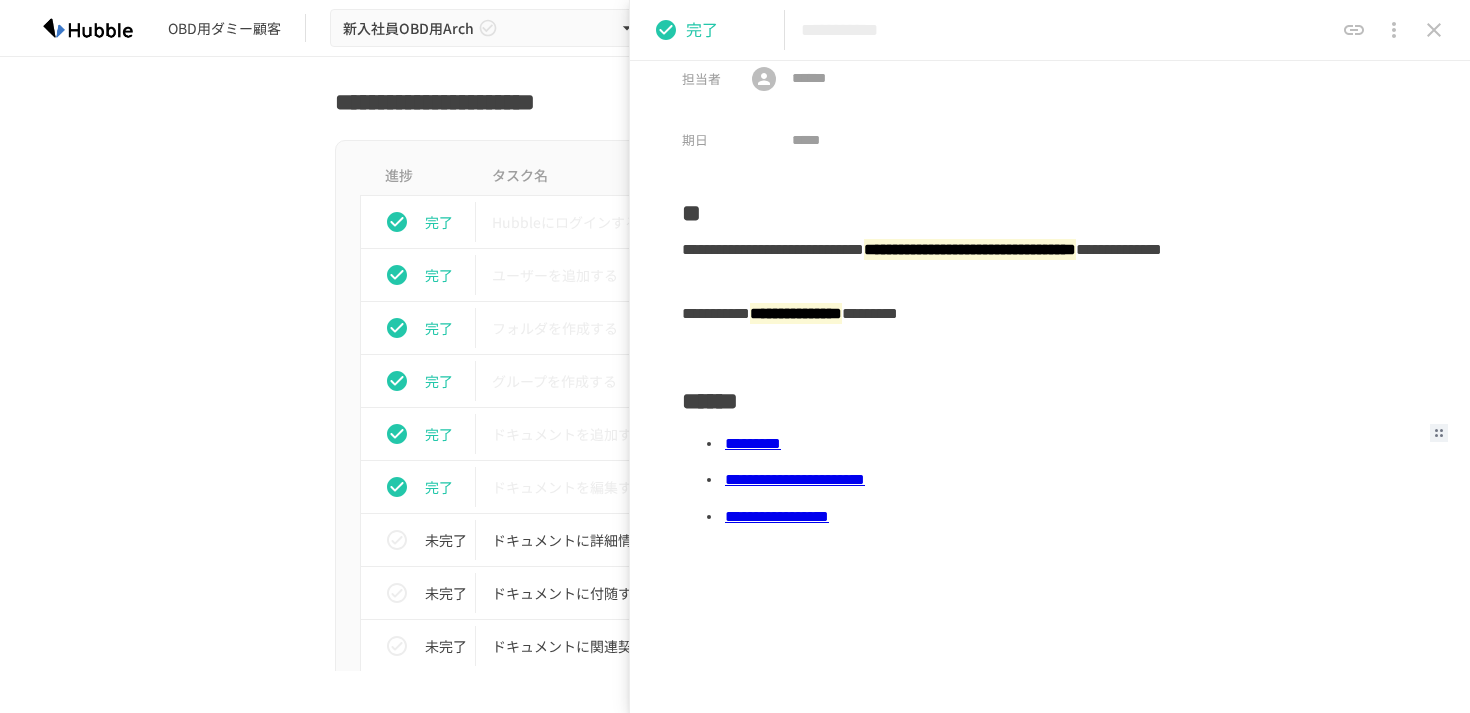 scroll, scrollTop: 0, scrollLeft: 0, axis: both 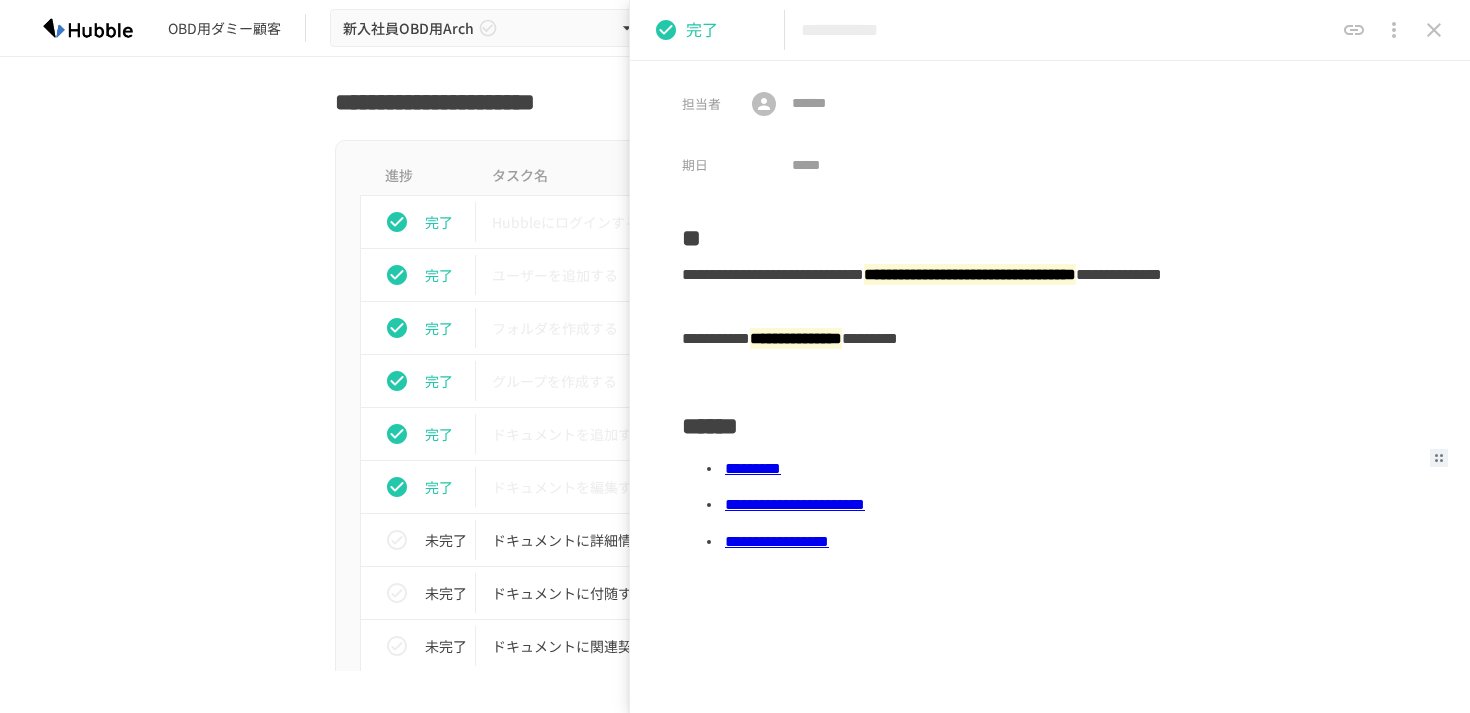 drag, startPoint x: 997, startPoint y: 30, endPoint x: 809, endPoint y: 35, distance: 188.06648 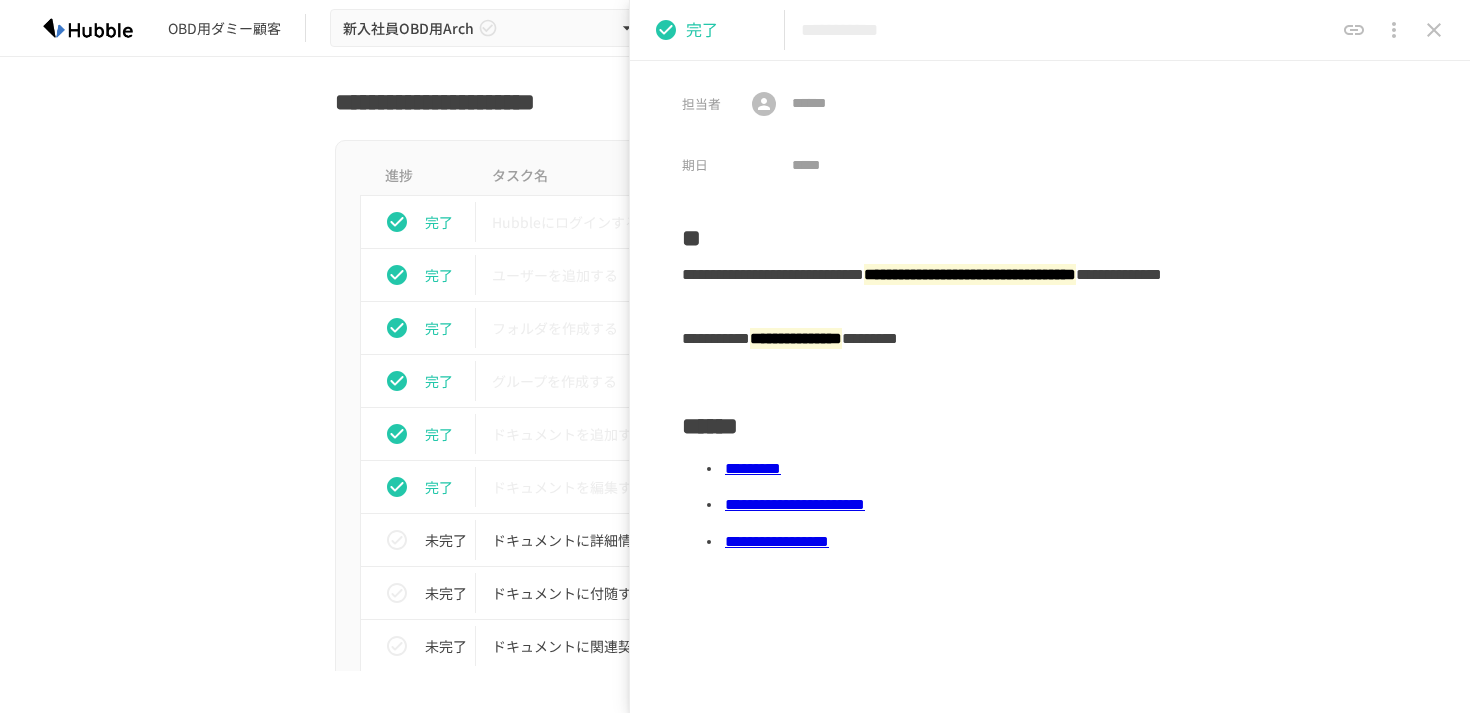 click on "**********" at bounding box center (1067, 30) 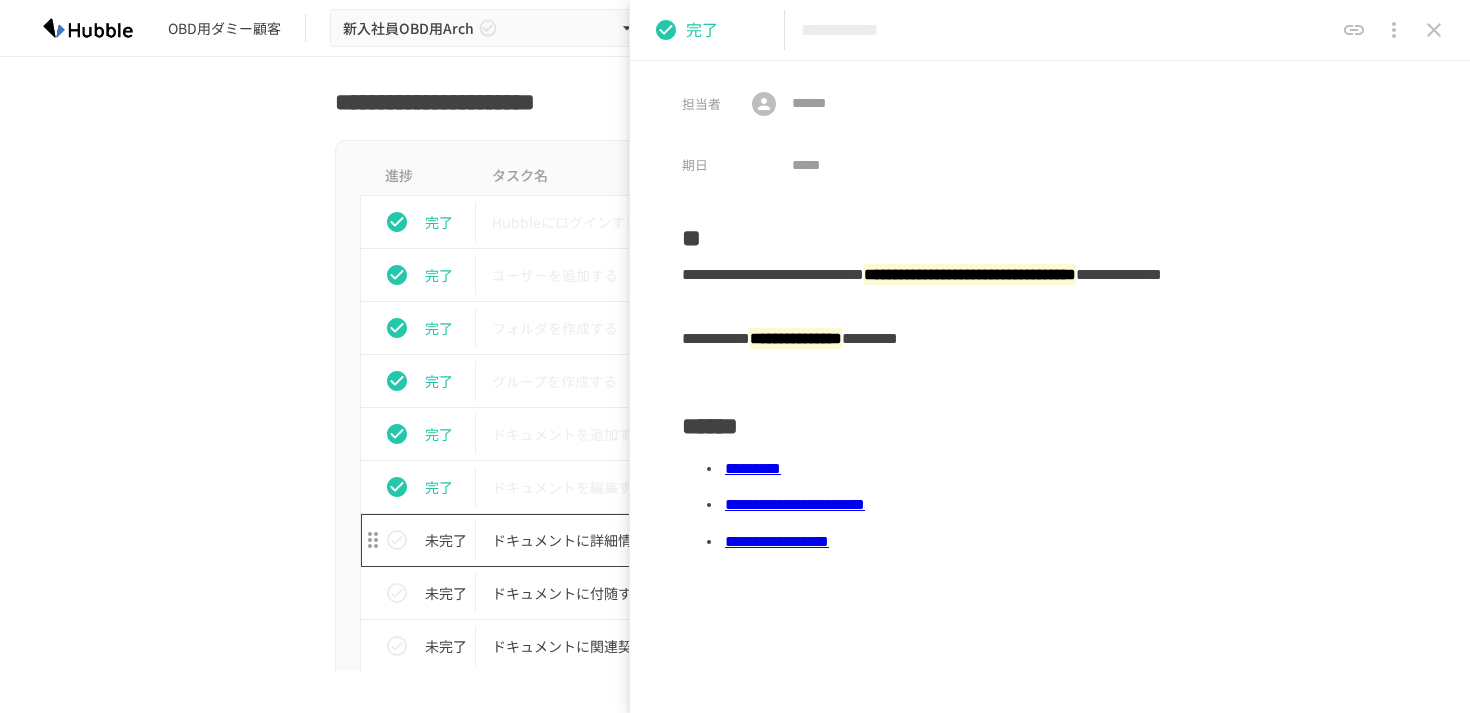 click on "ドキュメントに詳細情報を追加する" at bounding box center [693, 540] 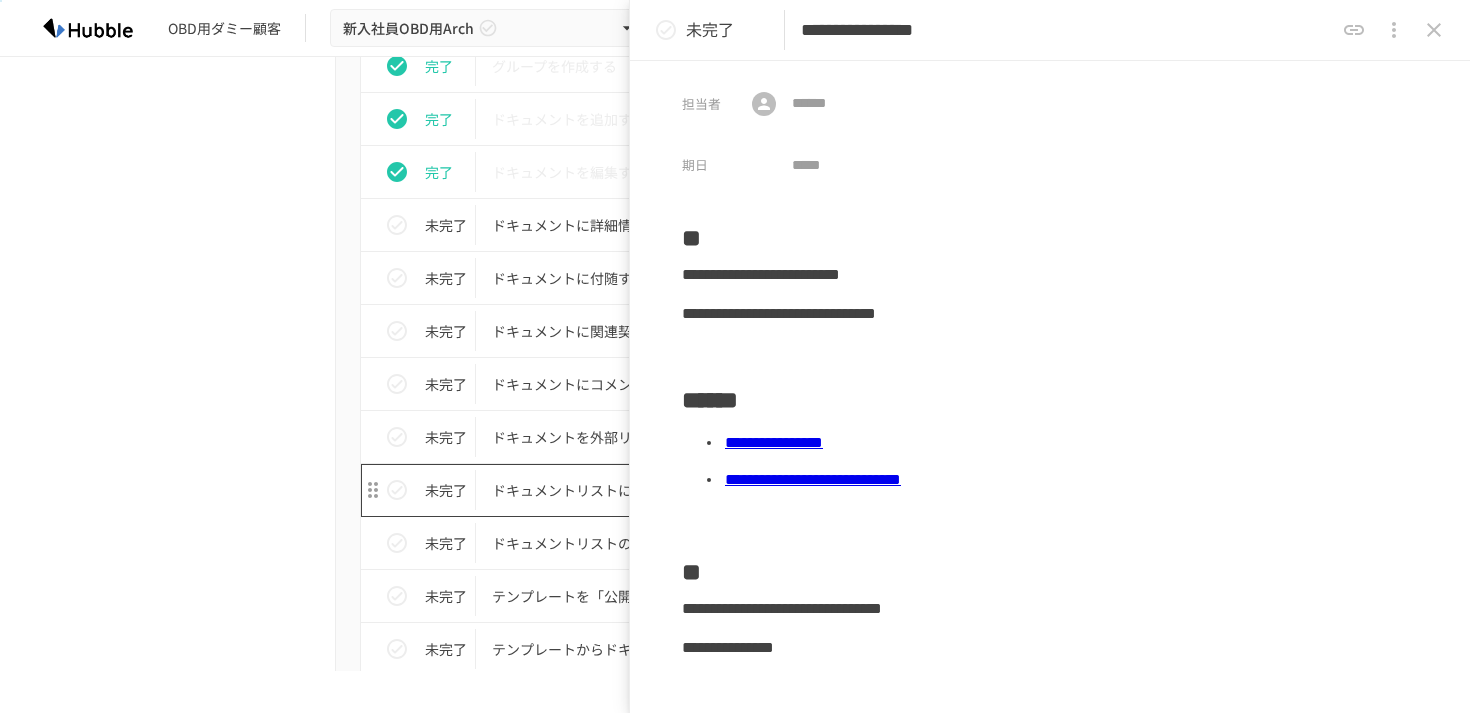 scroll, scrollTop: 1019, scrollLeft: 0, axis: vertical 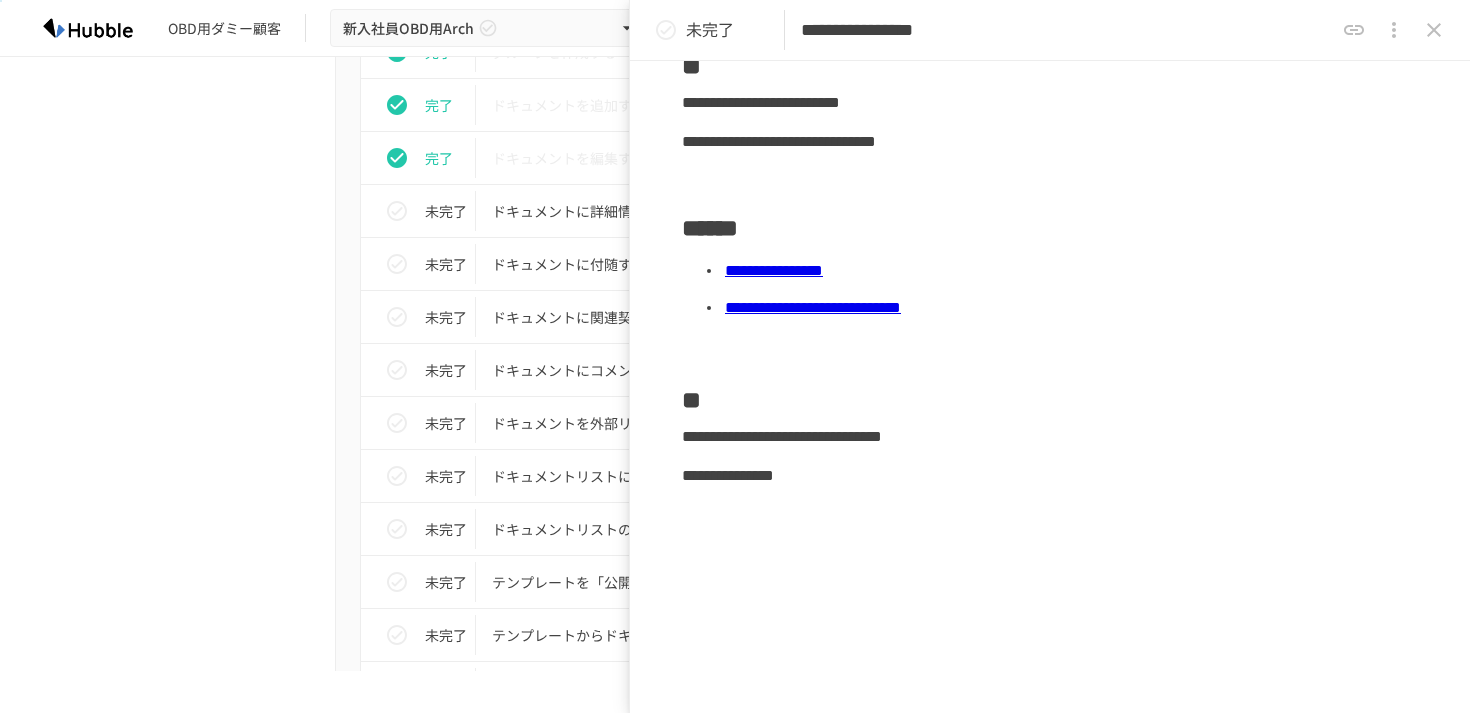 click on "**********" at bounding box center [813, 307] 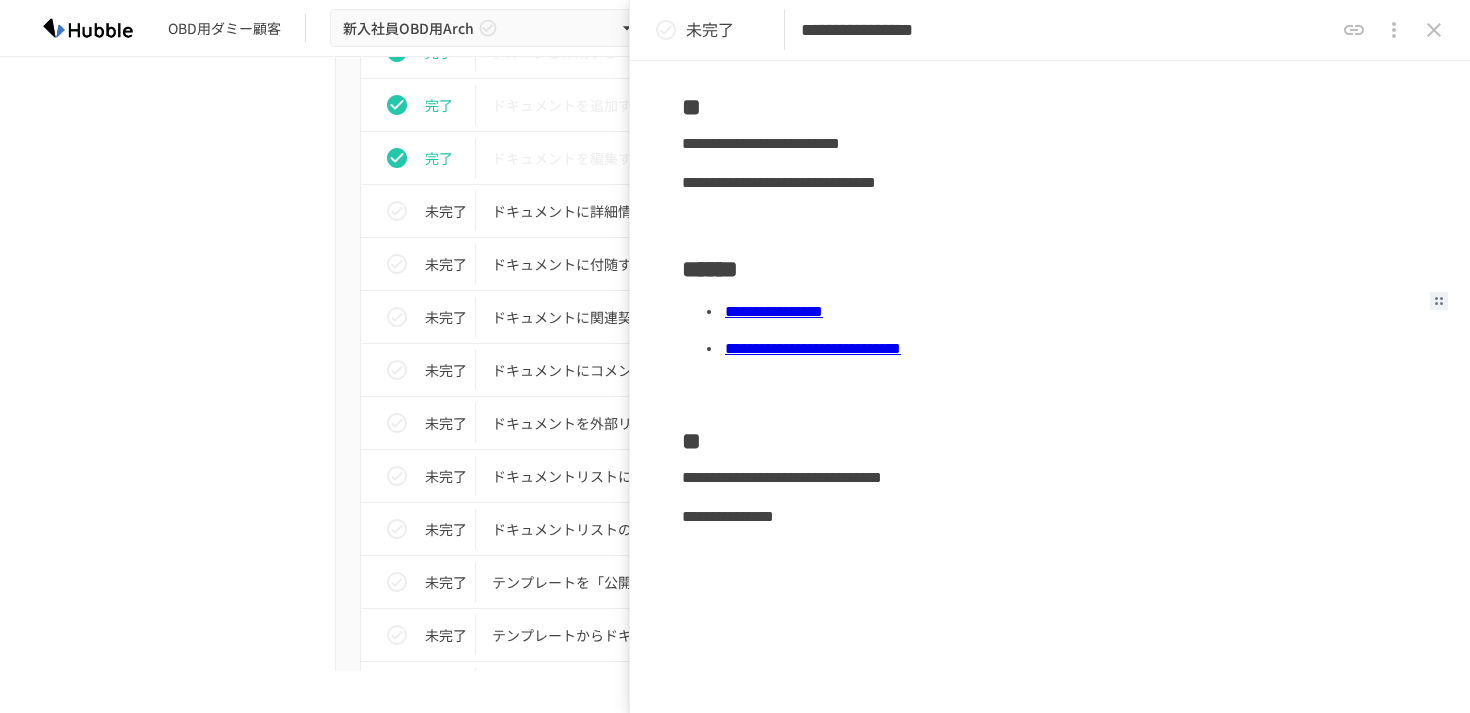 scroll, scrollTop: 0, scrollLeft: 0, axis: both 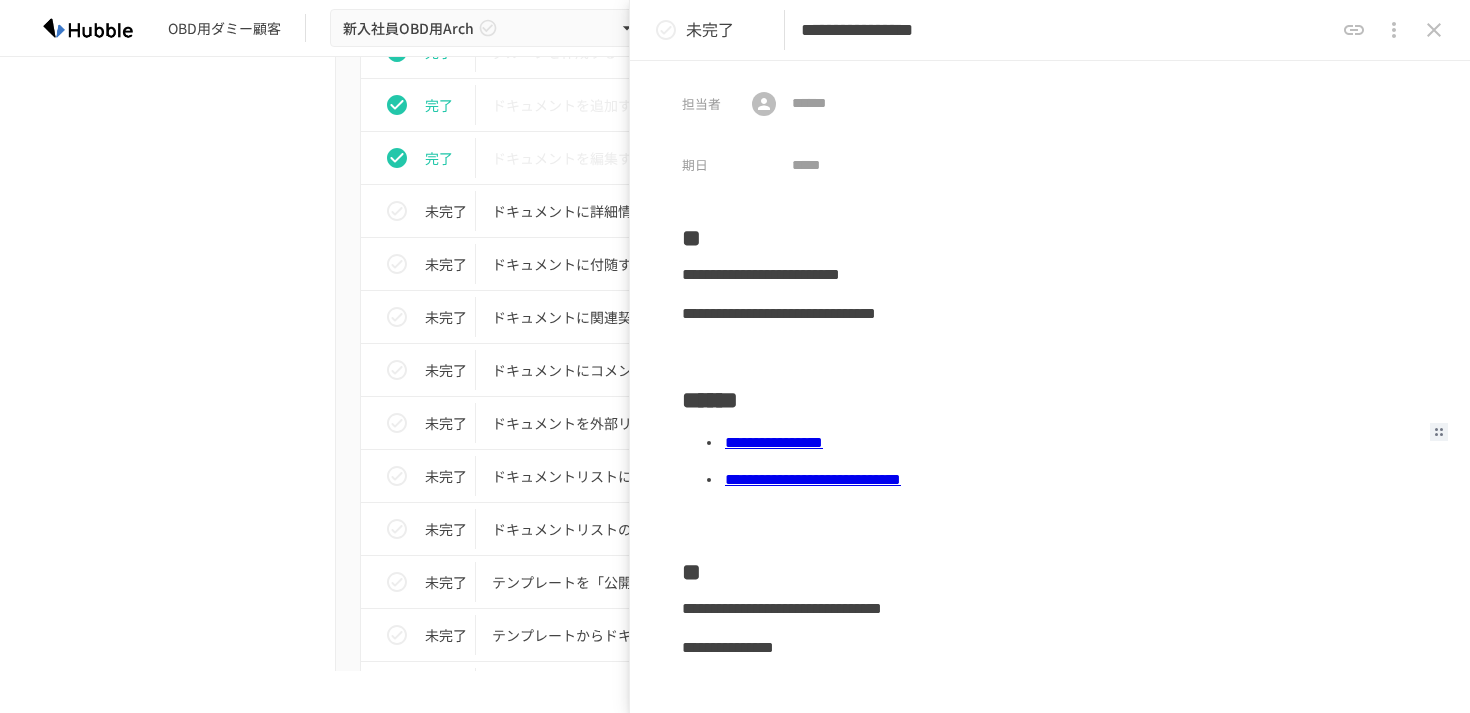 click 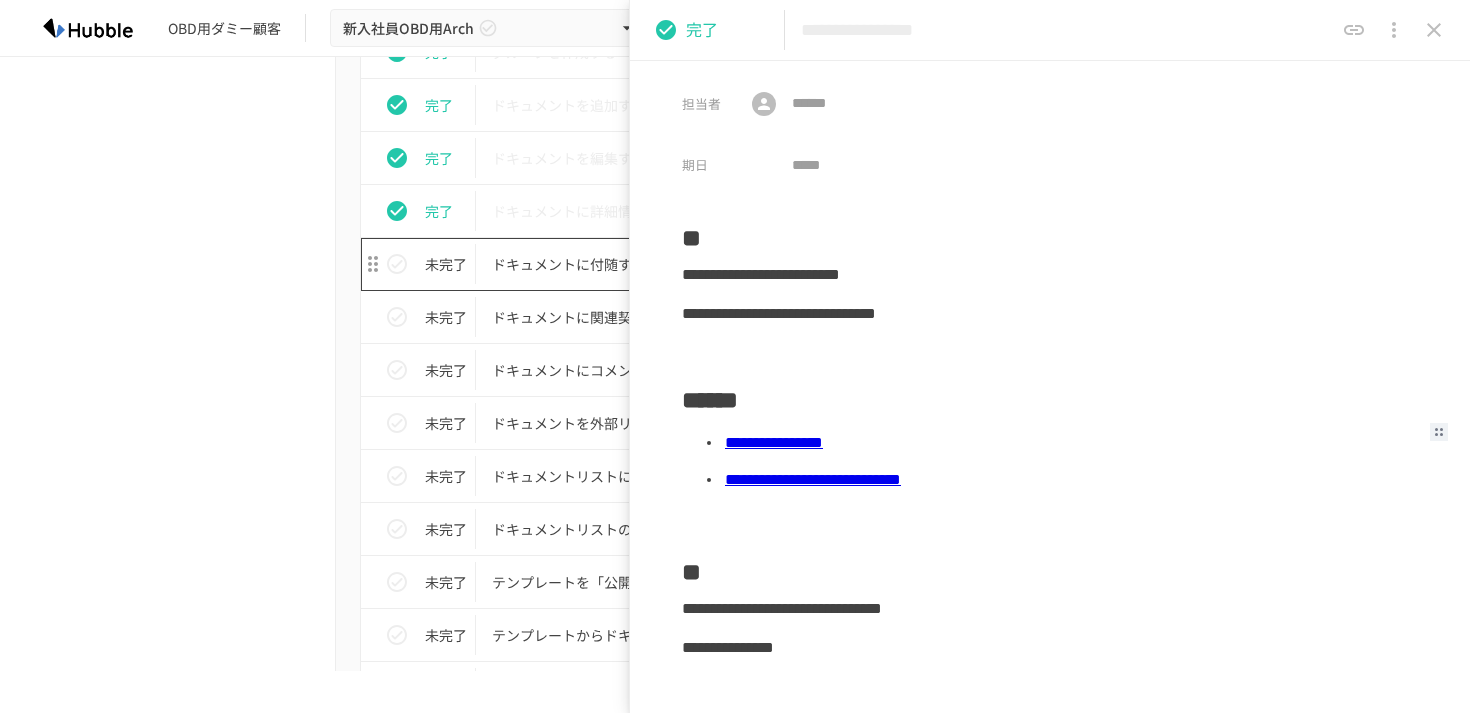 click on "ドキュメントに付随する添付ファイルを保存する" at bounding box center (693, 264) 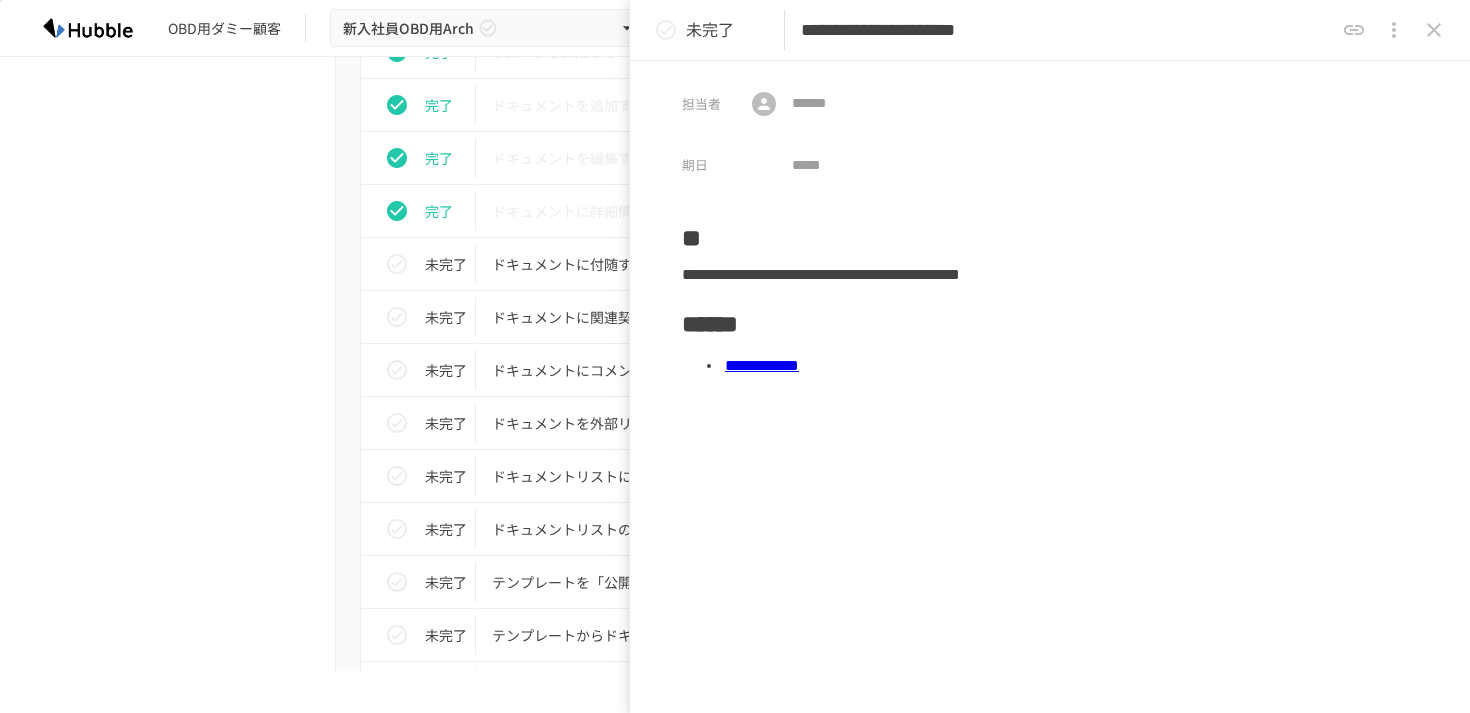 click on "**********" at bounding box center [762, 365] 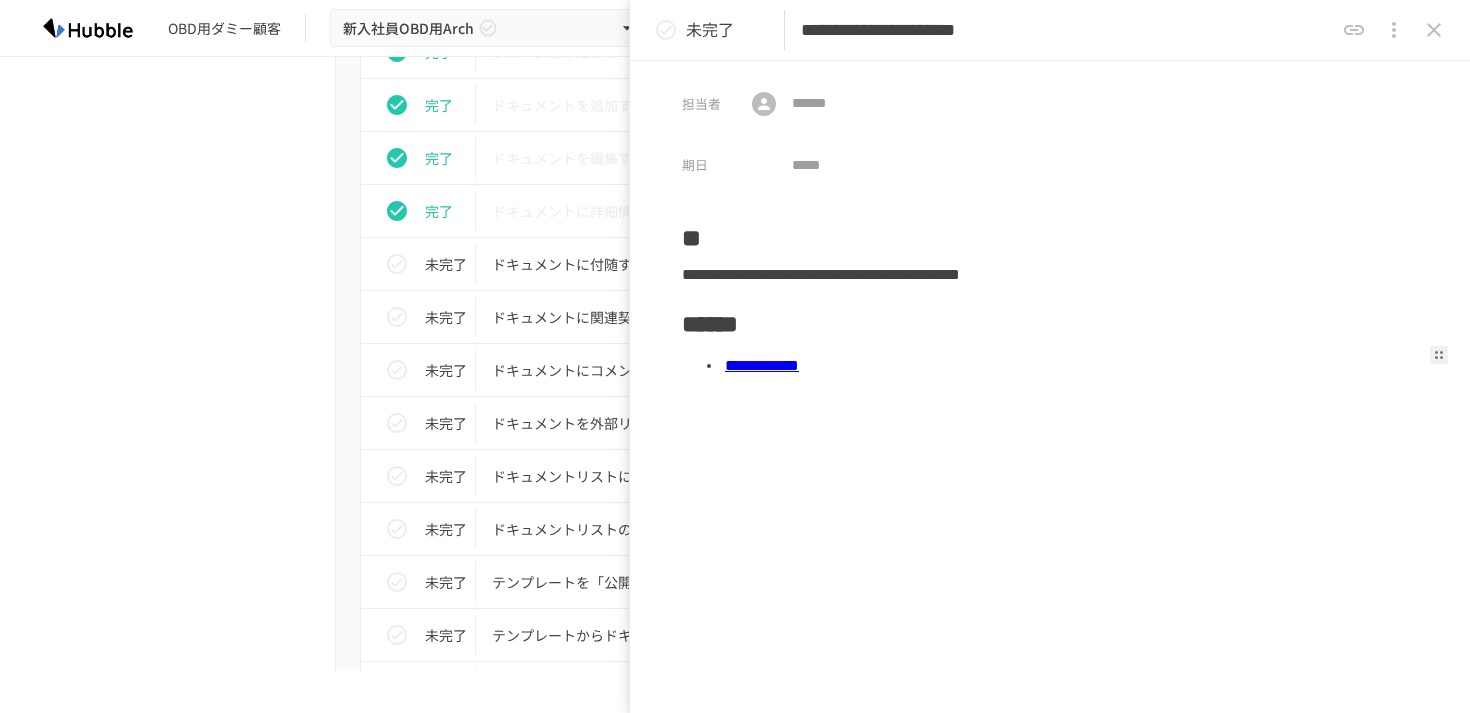 click 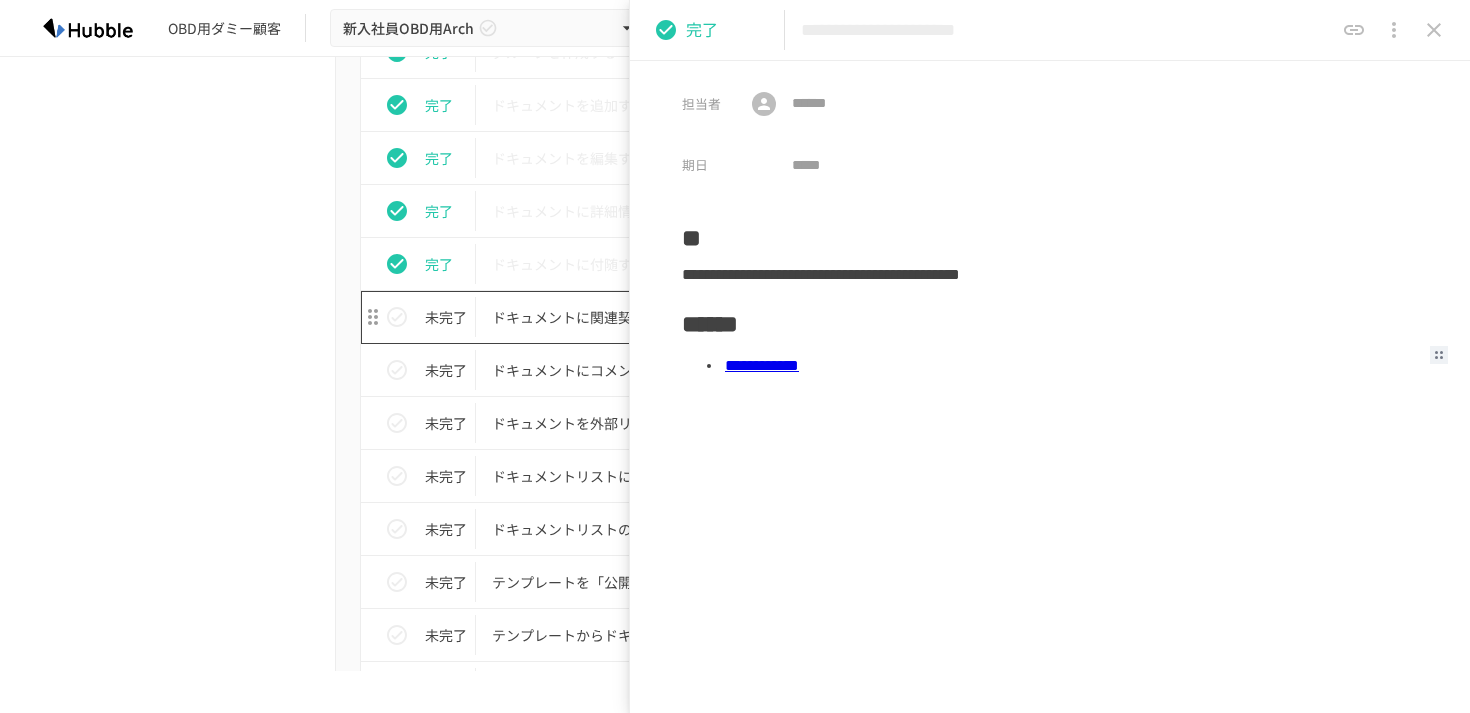 click on "ドキュメントに関連契約を紐付ける" at bounding box center [693, 317] 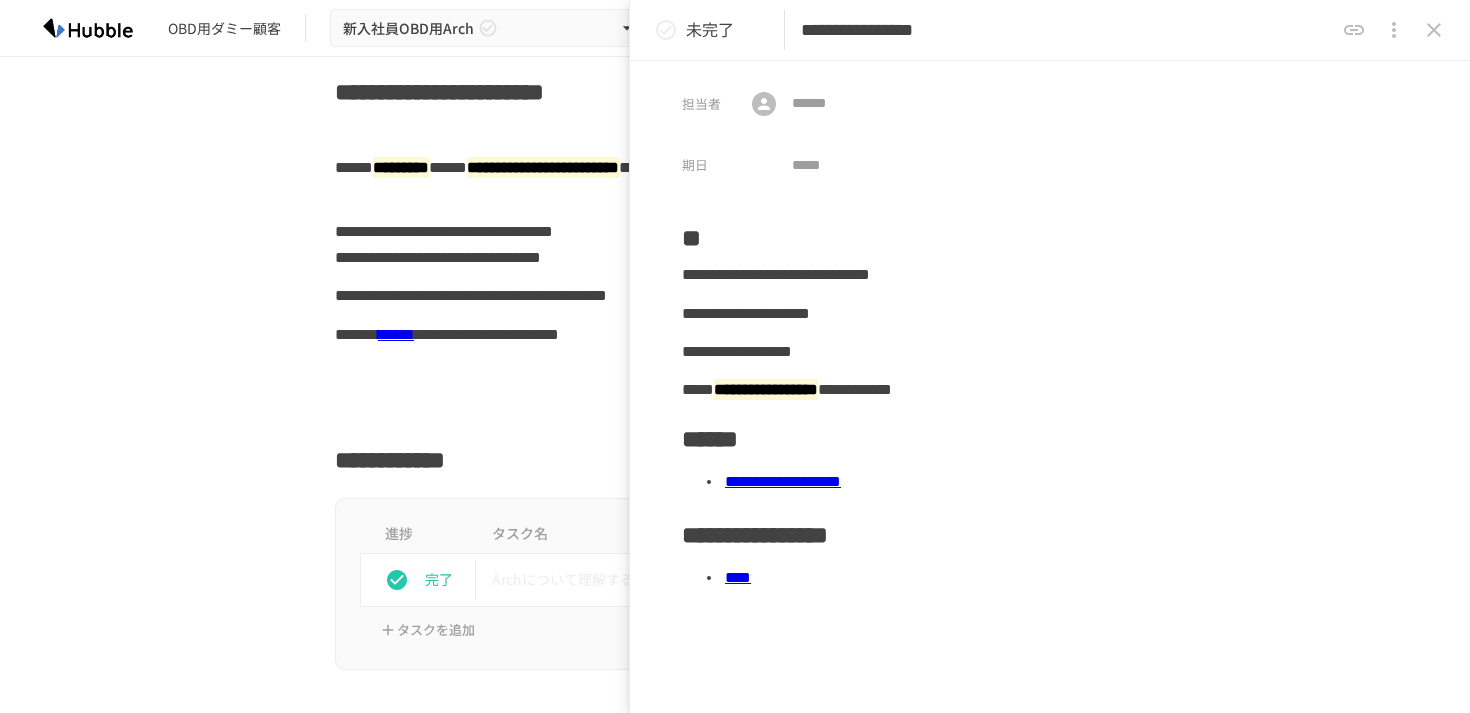 scroll, scrollTop: 46, scrollLeft: 0, axis: vertical 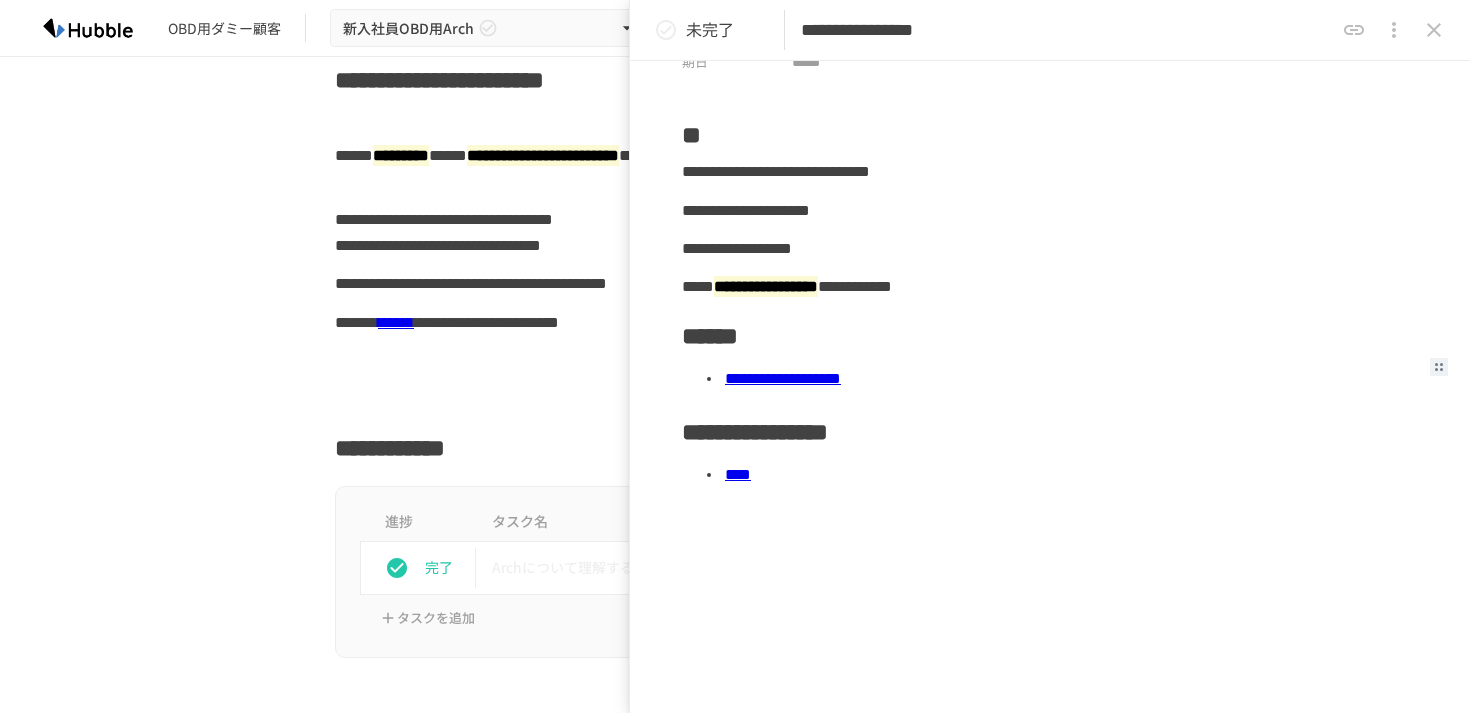 click on "**********" at bounding box center [783, 378] 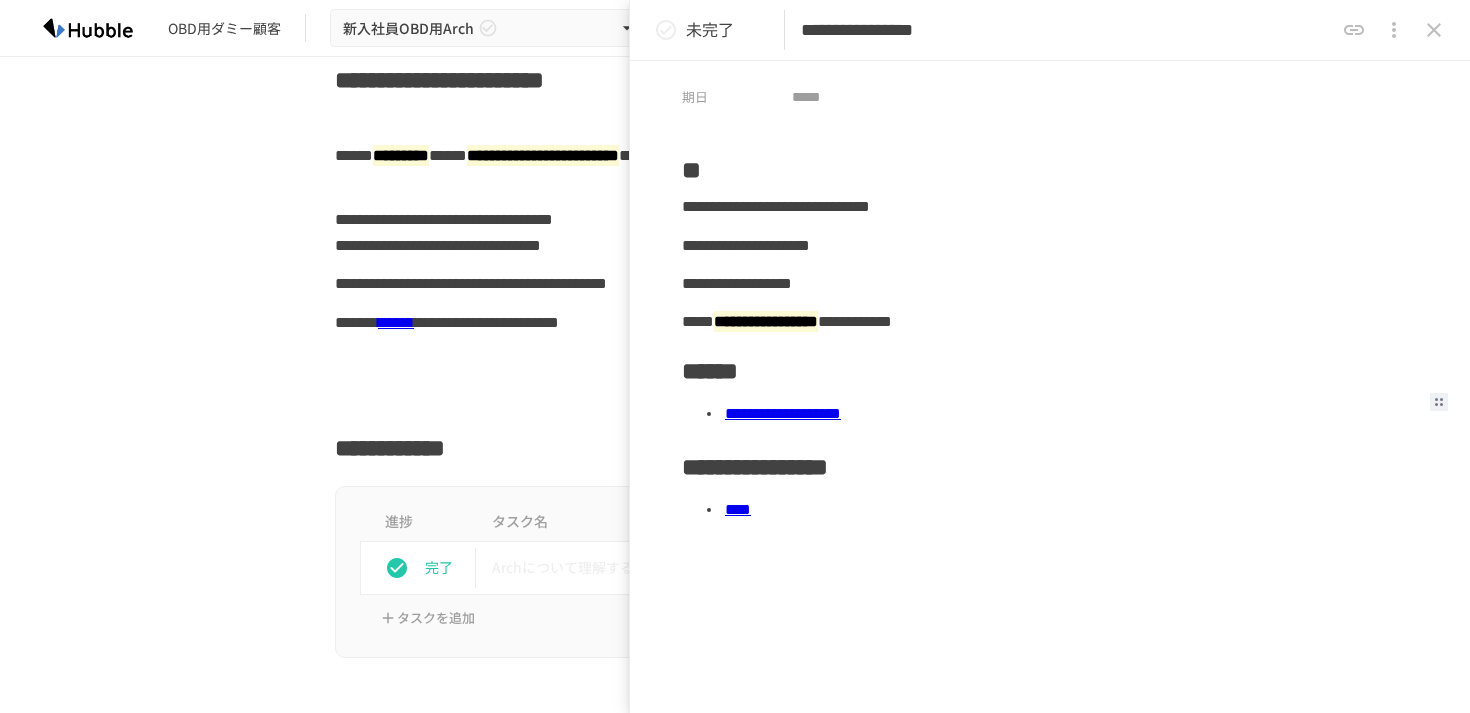 scroll, scrollTop: 64, scrollLeft: 0, axis: vertical 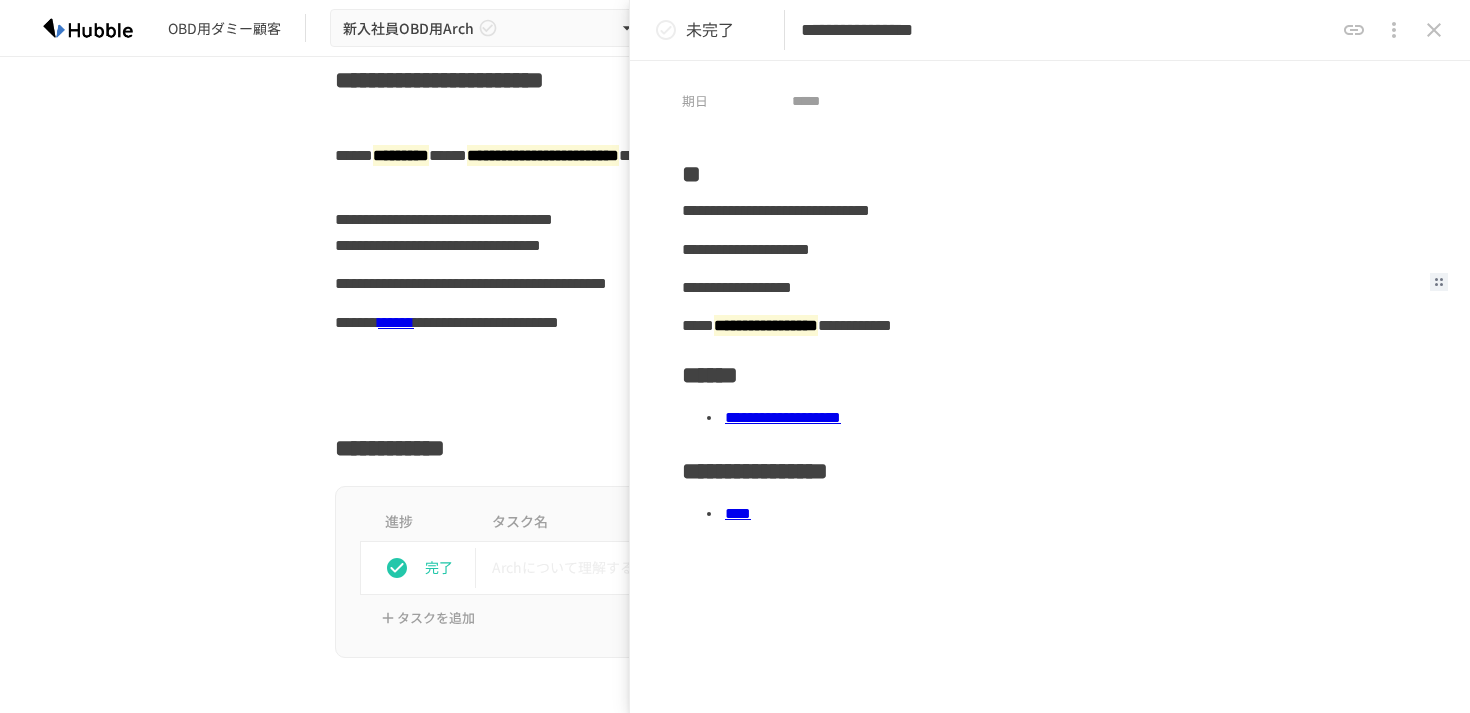 click on "**********" at bounding box center (1050, 288) 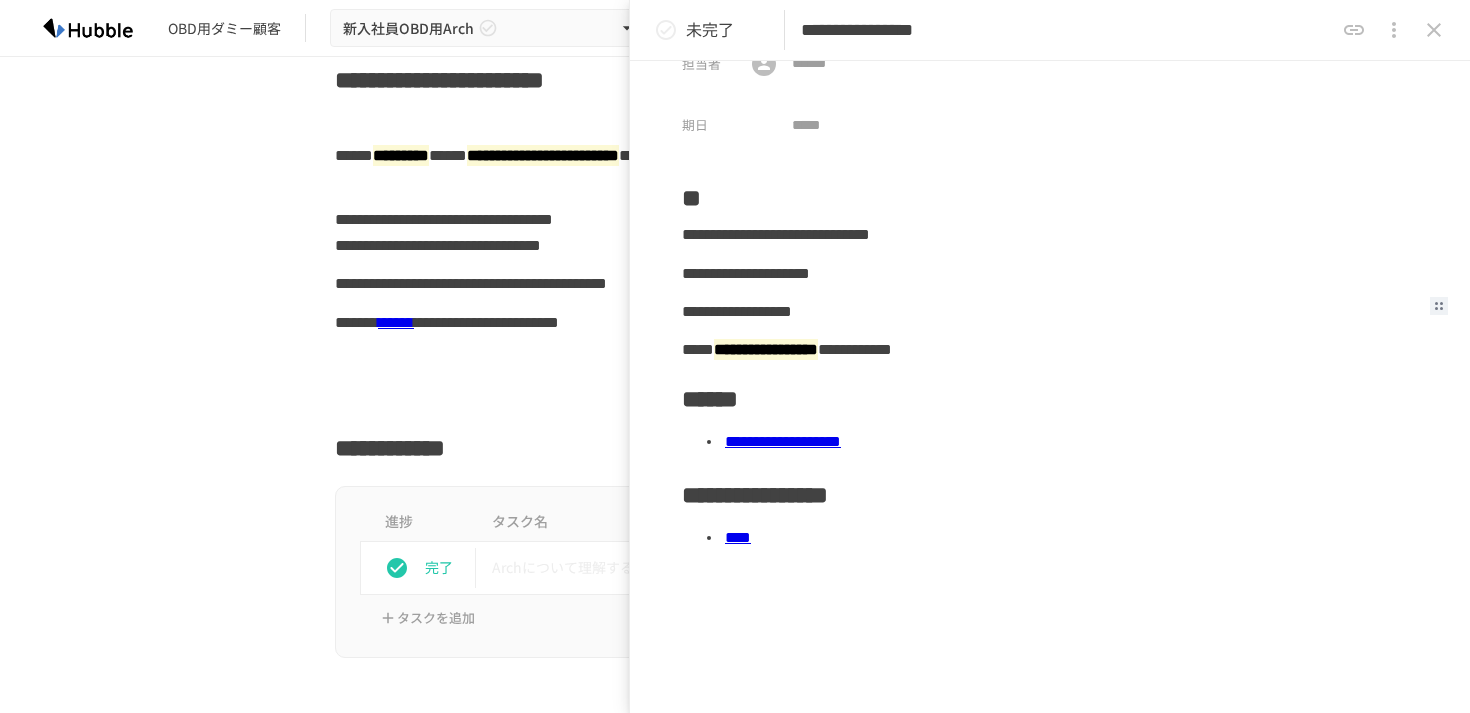 scroll, scrollTop: 41, scrollLeft: 0, axis: vertical 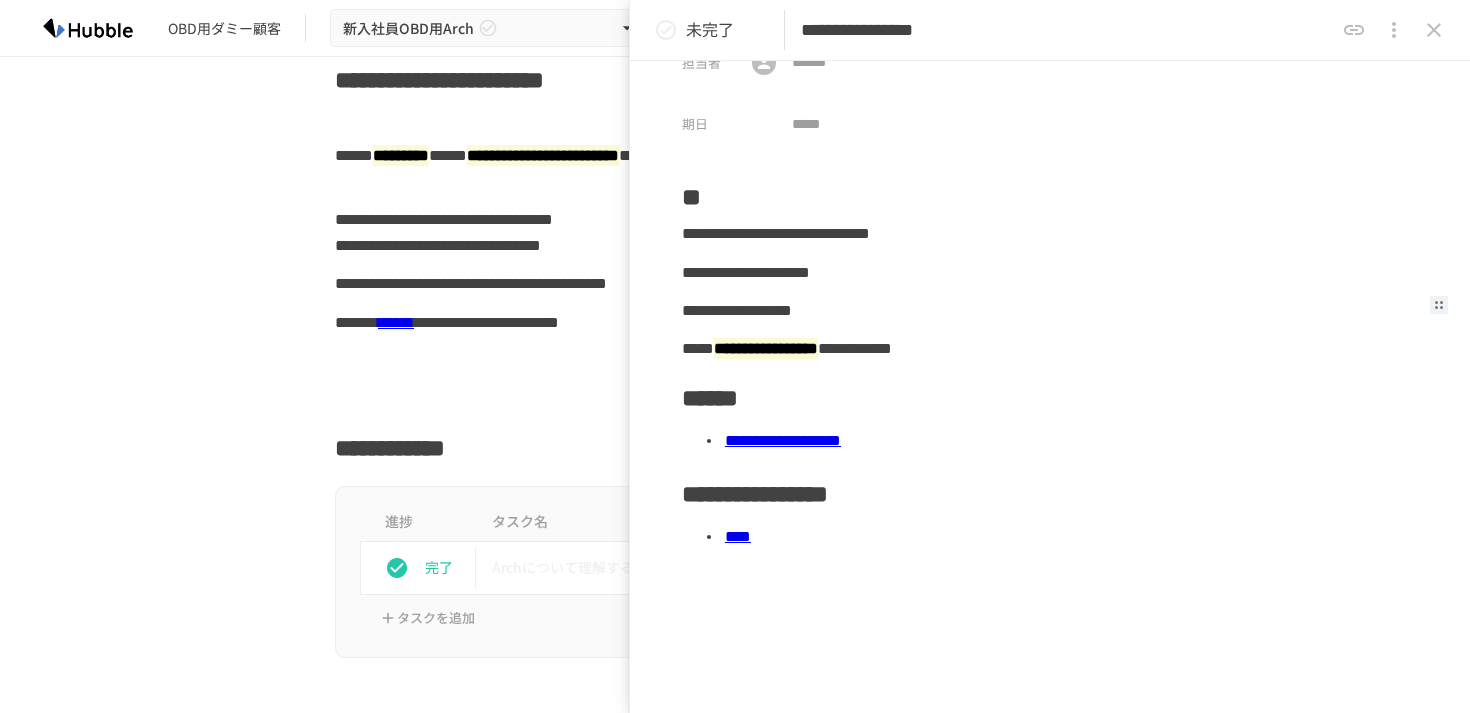 click 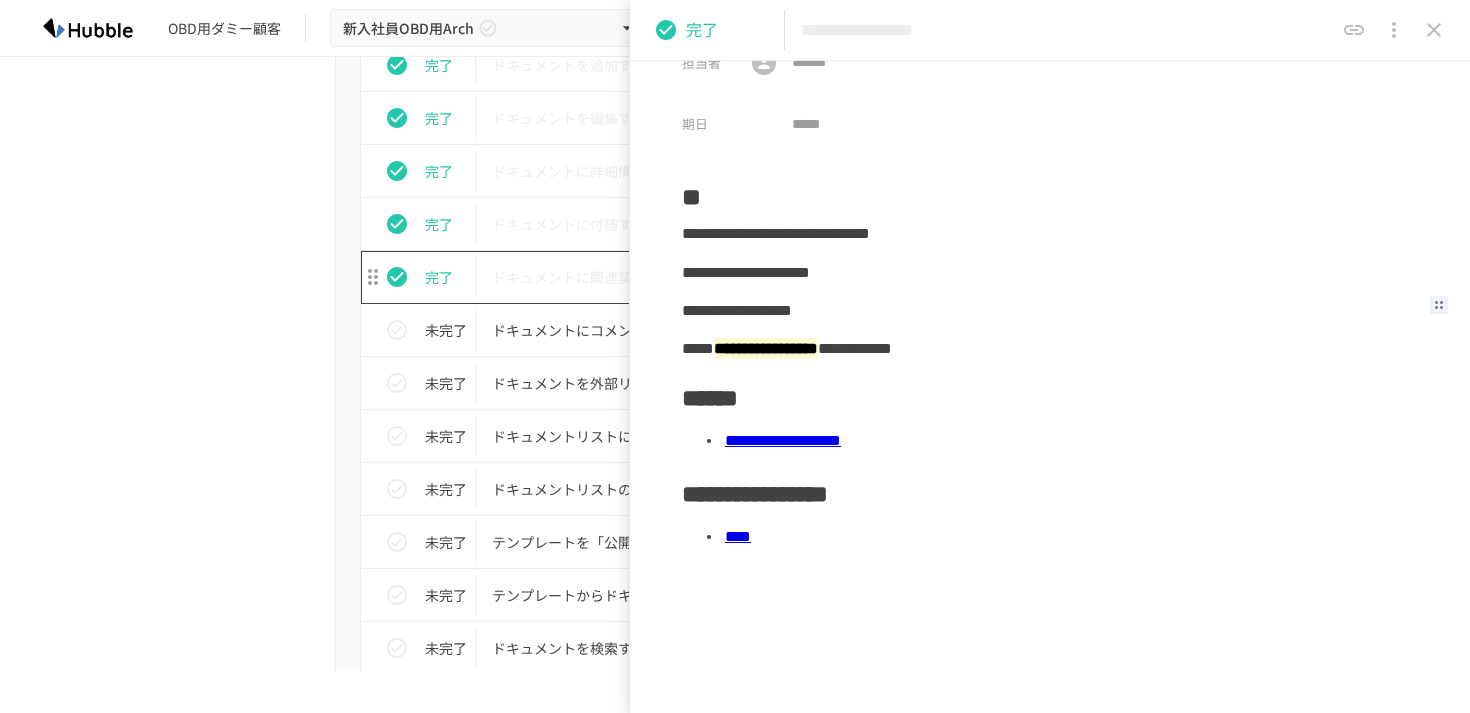 scroll, scrollTop: 1063, scrollLeft: 0, axis: vertical 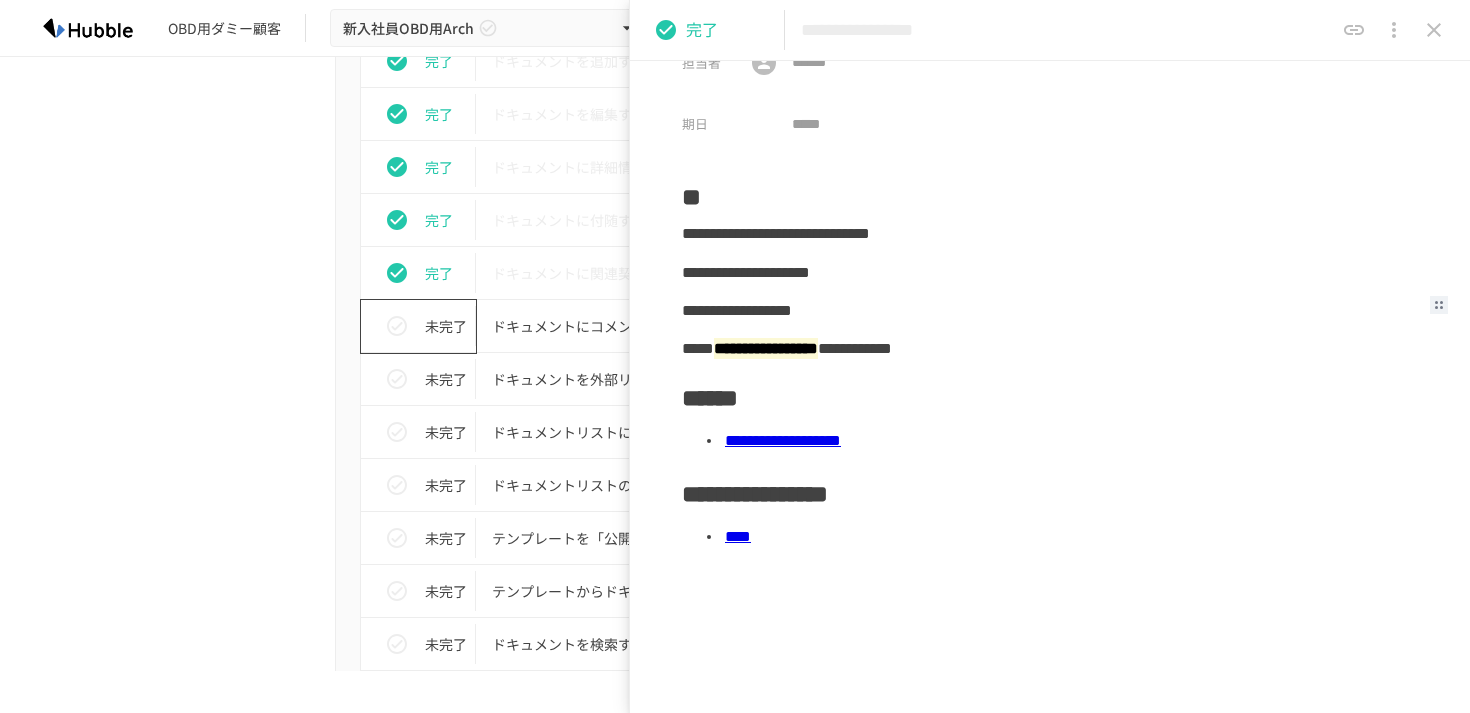 click on "未完了" at bounding box center (446, 326) 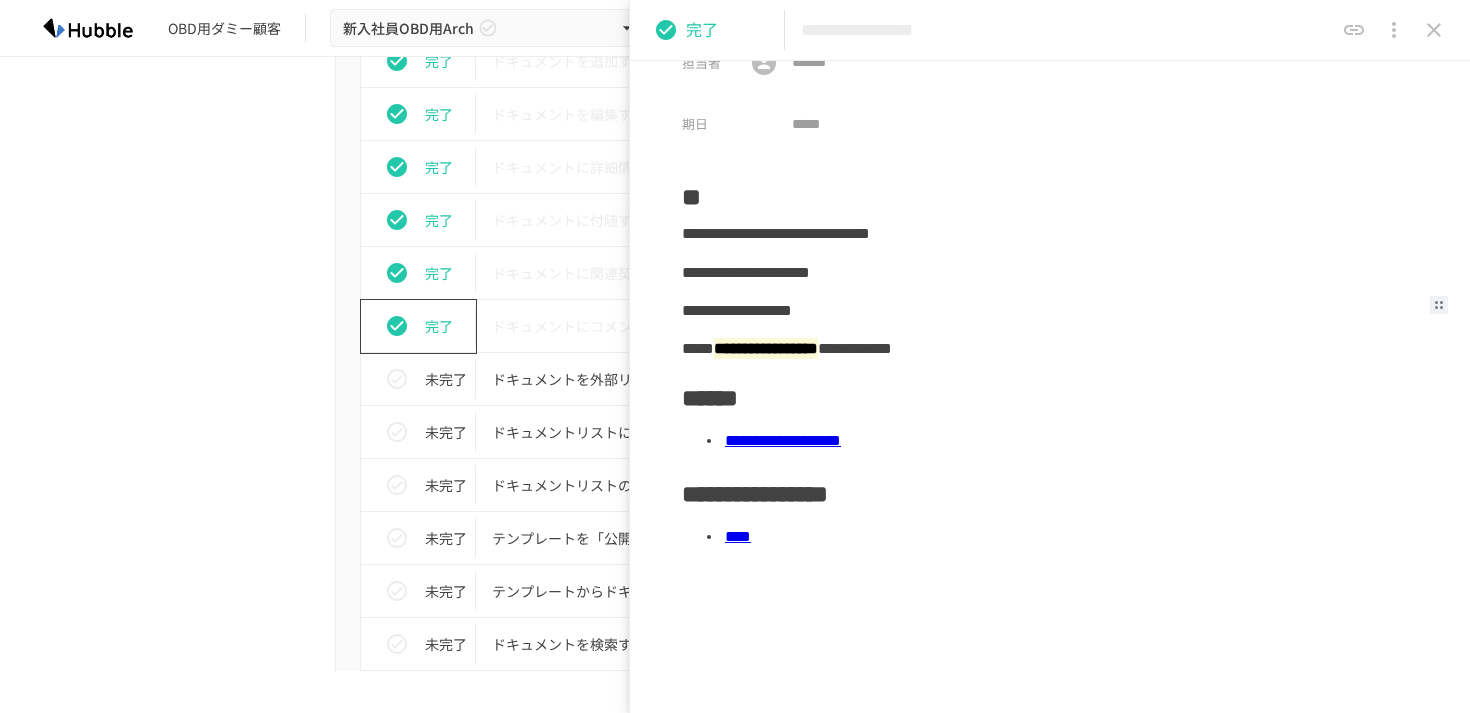 click on "完了" at bounding box center (426, 326) 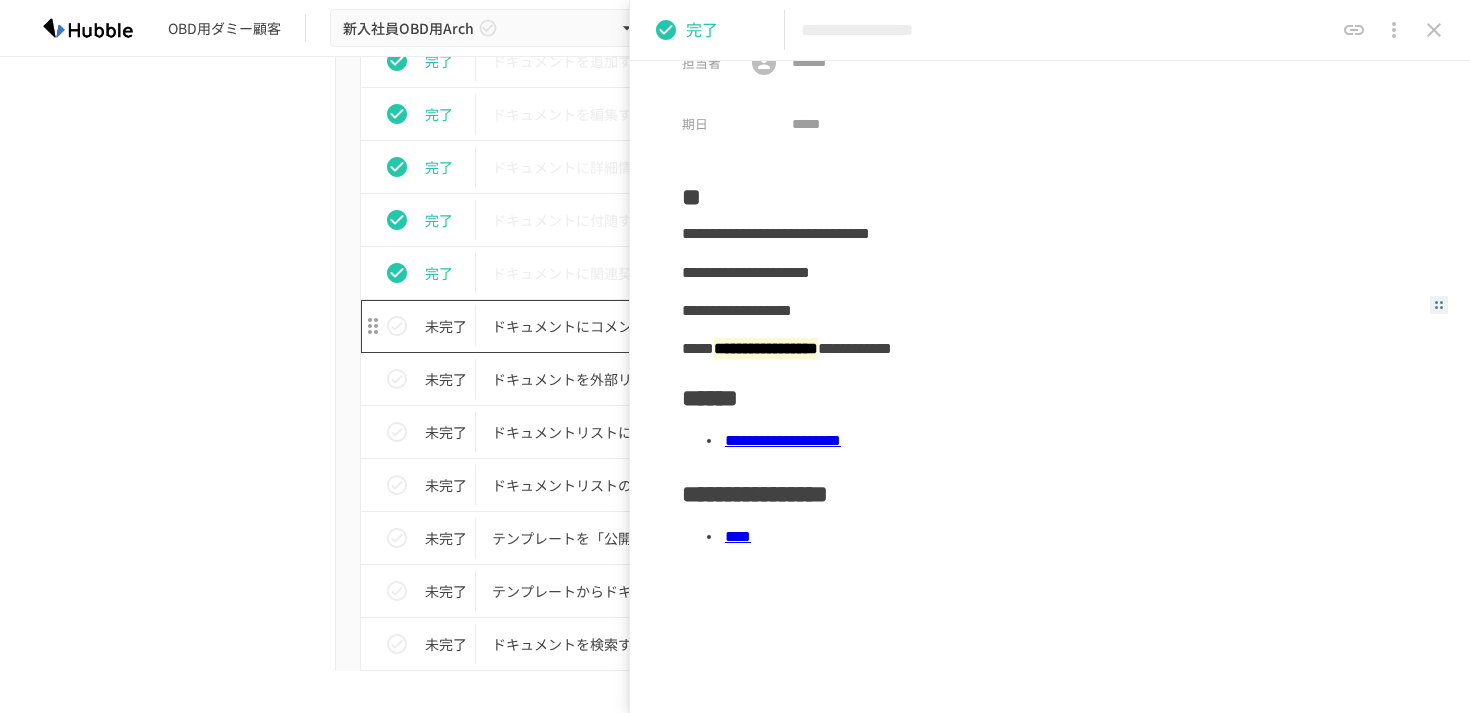 click on "ドキュメントにコメントをする" at bounding box center [693, 326] 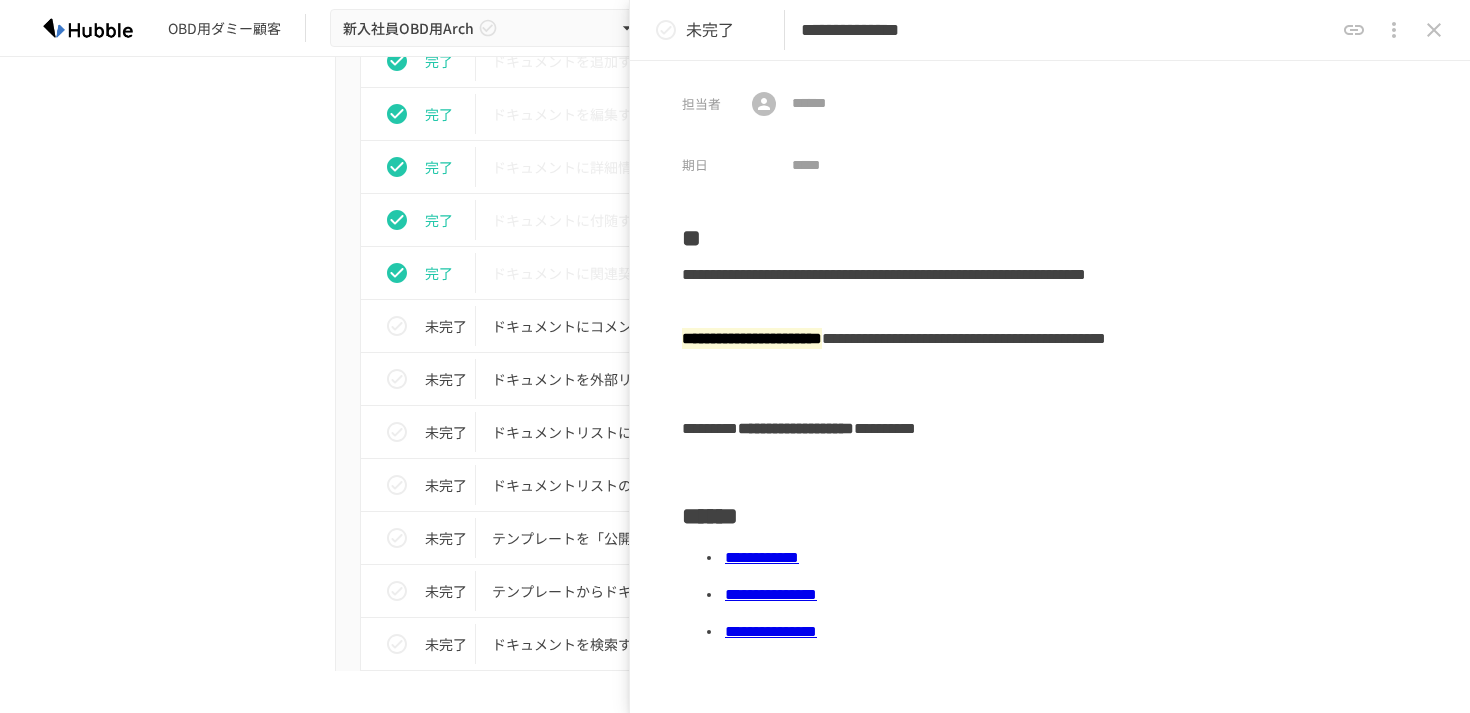click on "**********" at bounding box center (1050, 288) 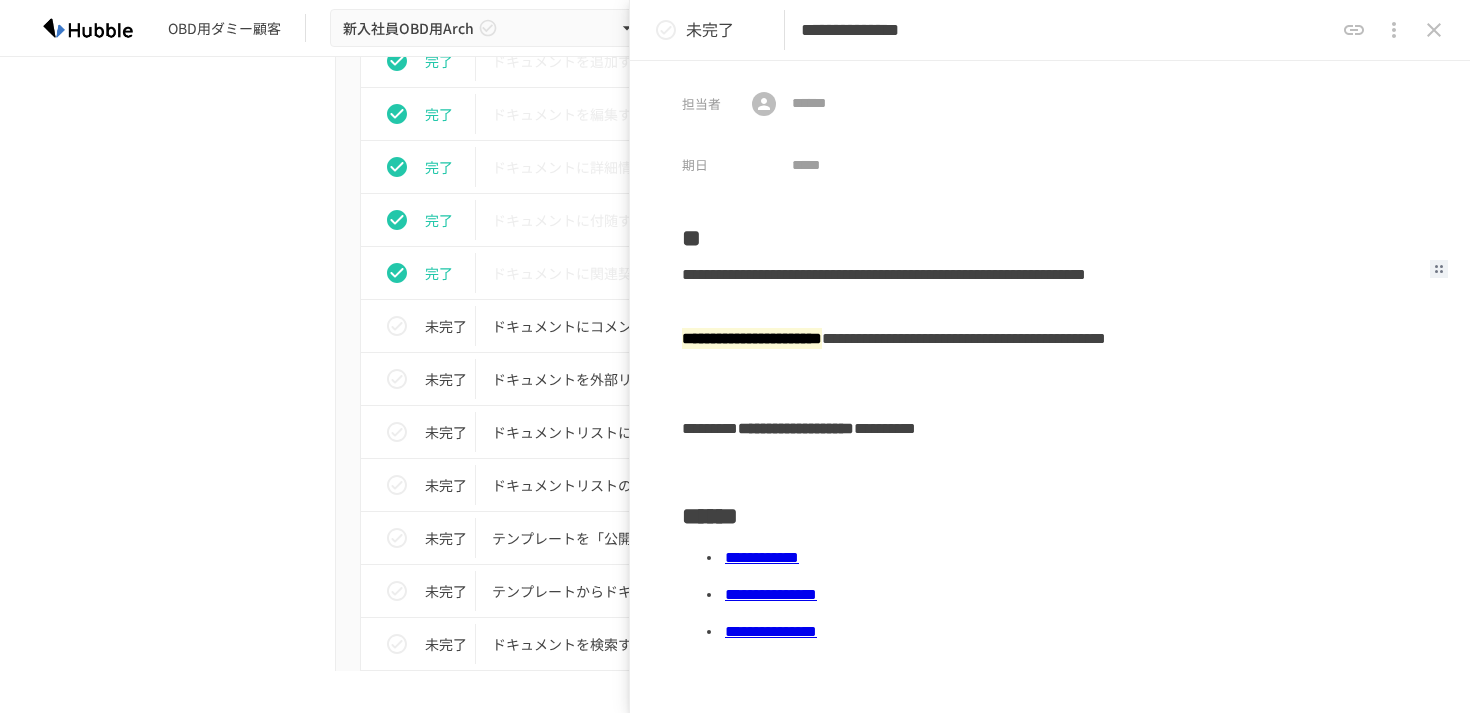 click on "**********" at bounding box center (1050, 288) 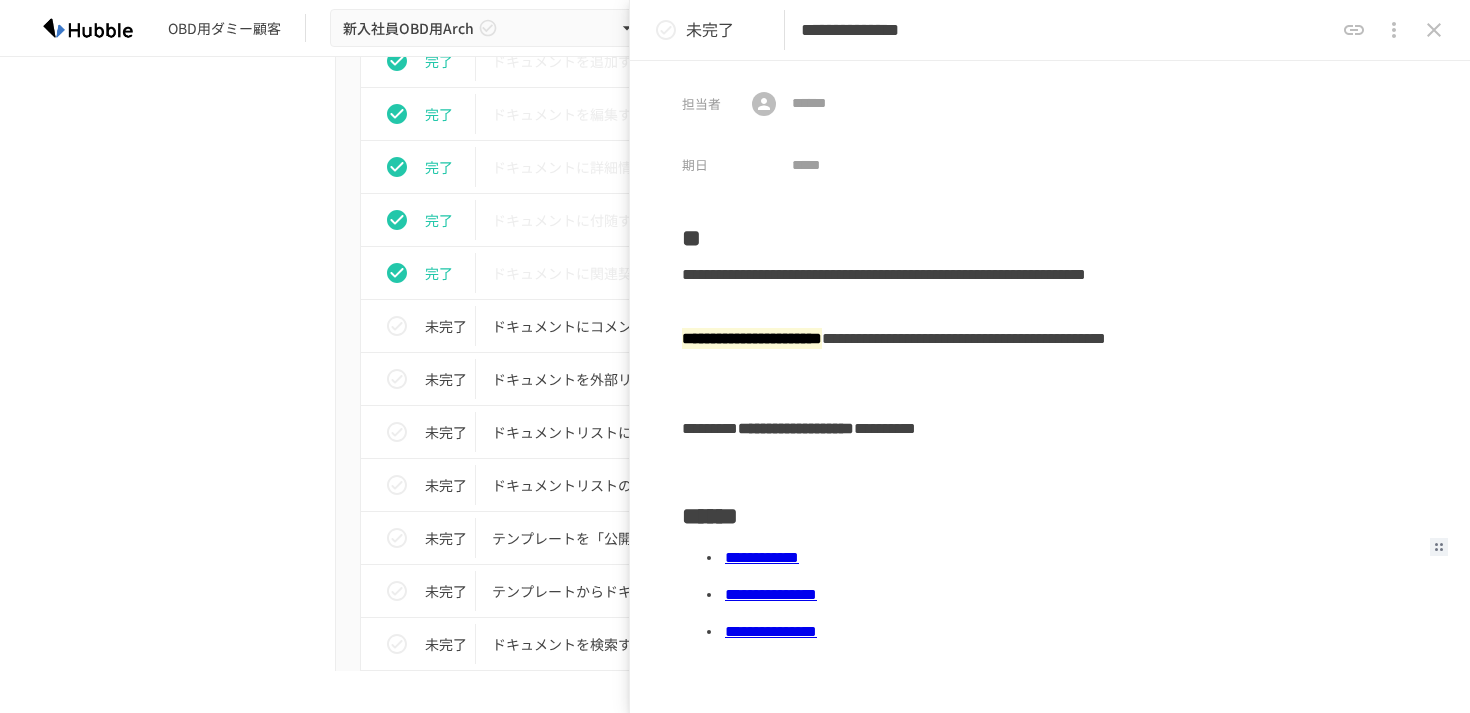 click on "**********" at bounding box center [771, 594] 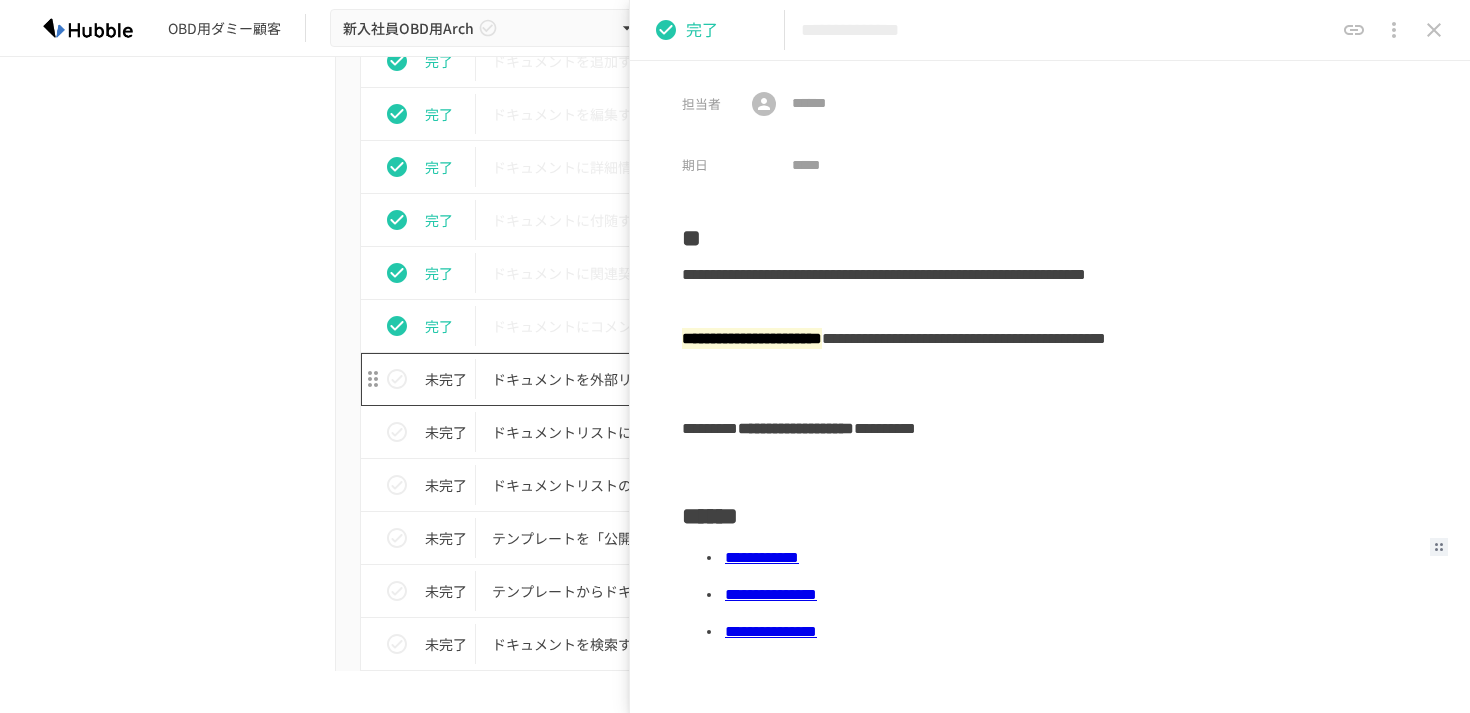 click on "ドキュメントを外部リンクで共有する" at bounding box center [693, 379] 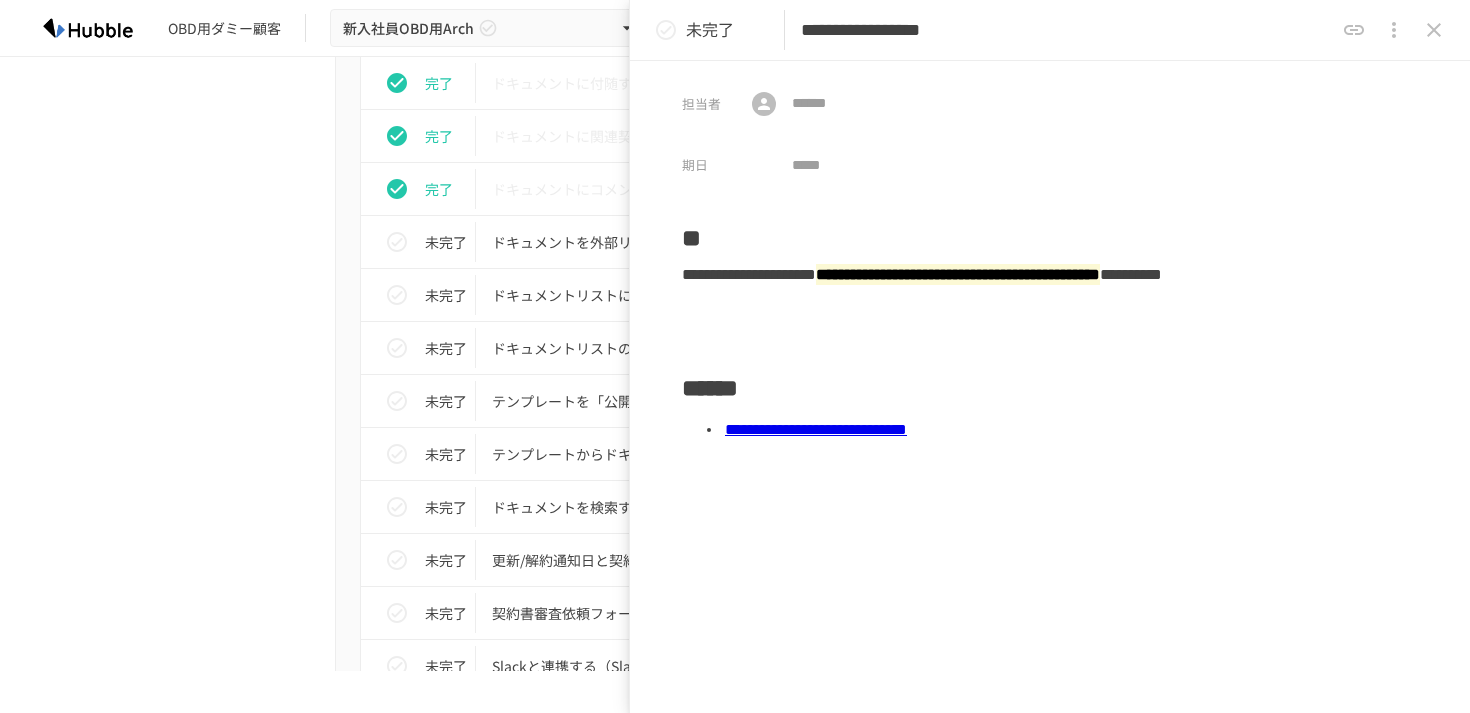 scroll, scrollTop: 1199, scrollLeft: 0, axis: vertical 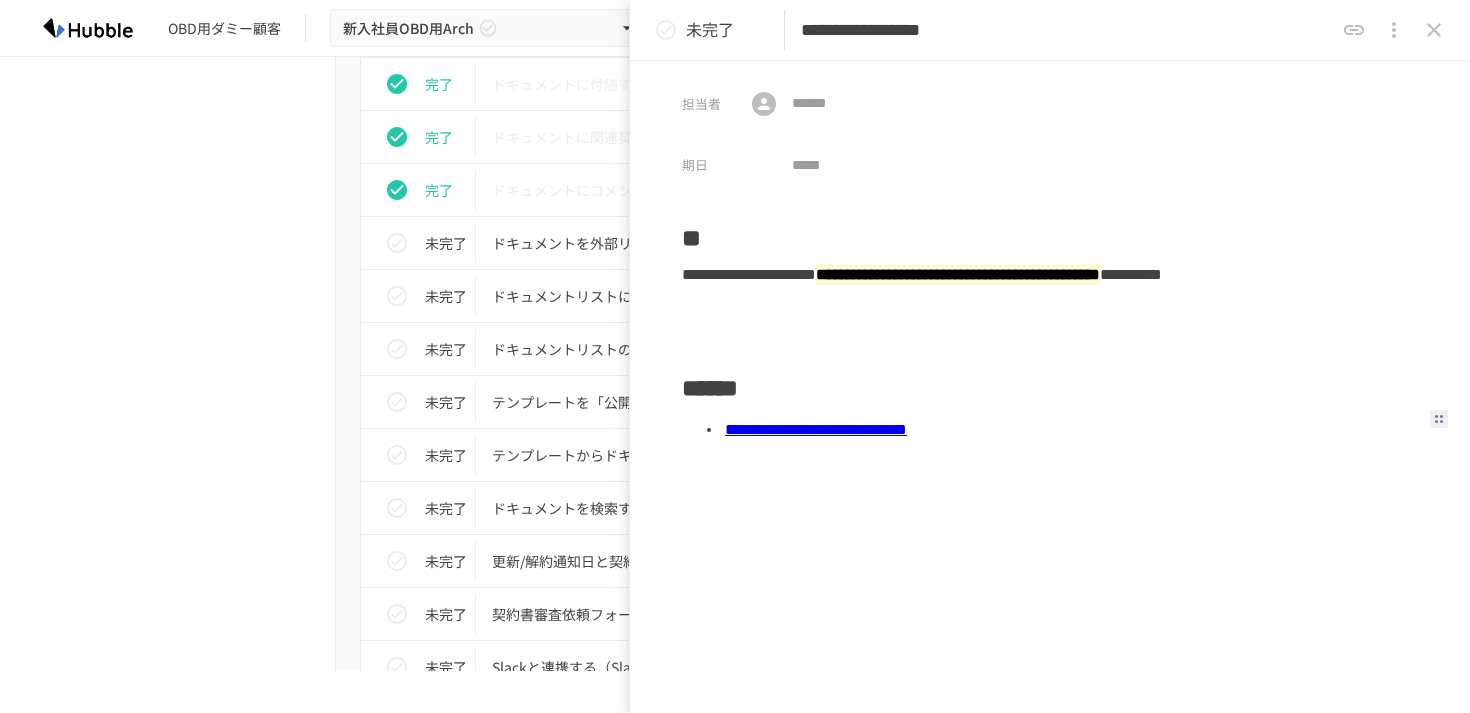 click on "**********" at bounding box center (816, 429) 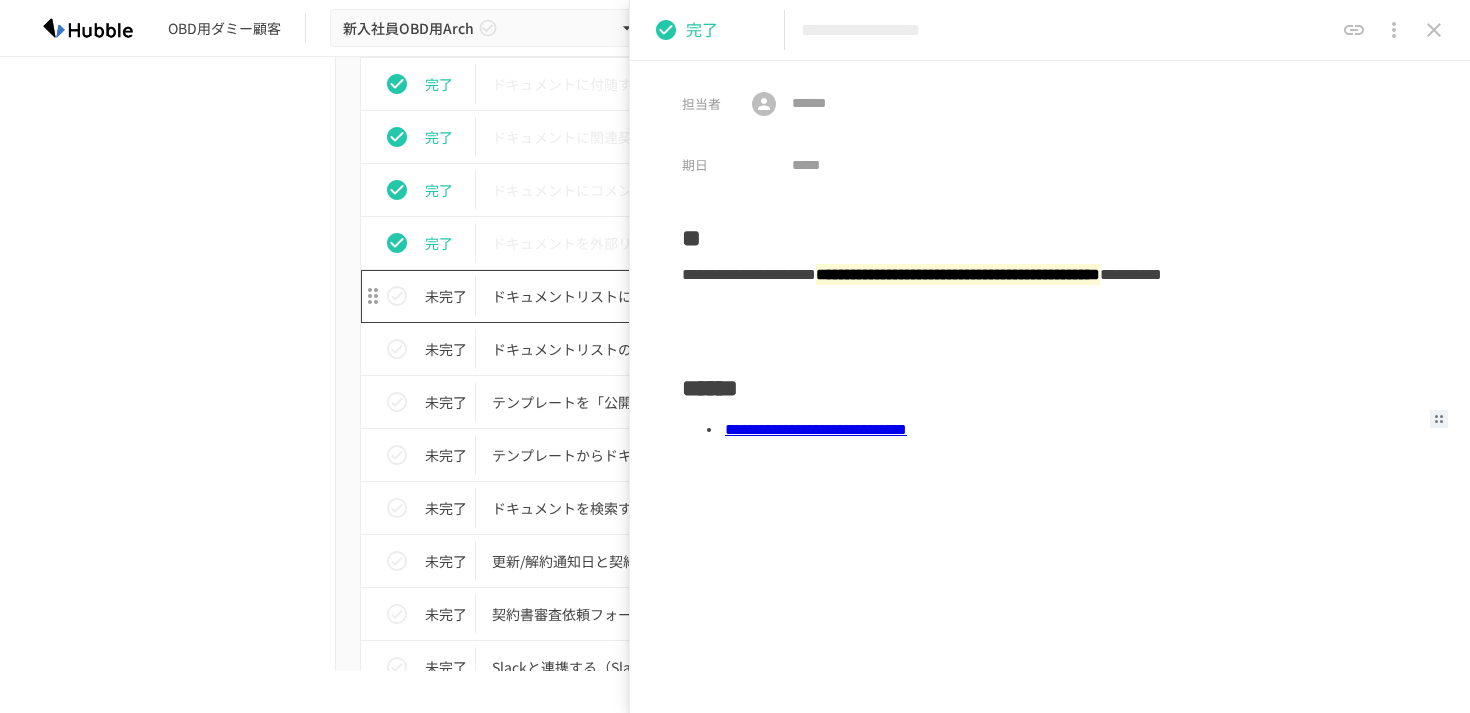 click on "ドキュメントリストにログインする" at bounding box center [693, 296] 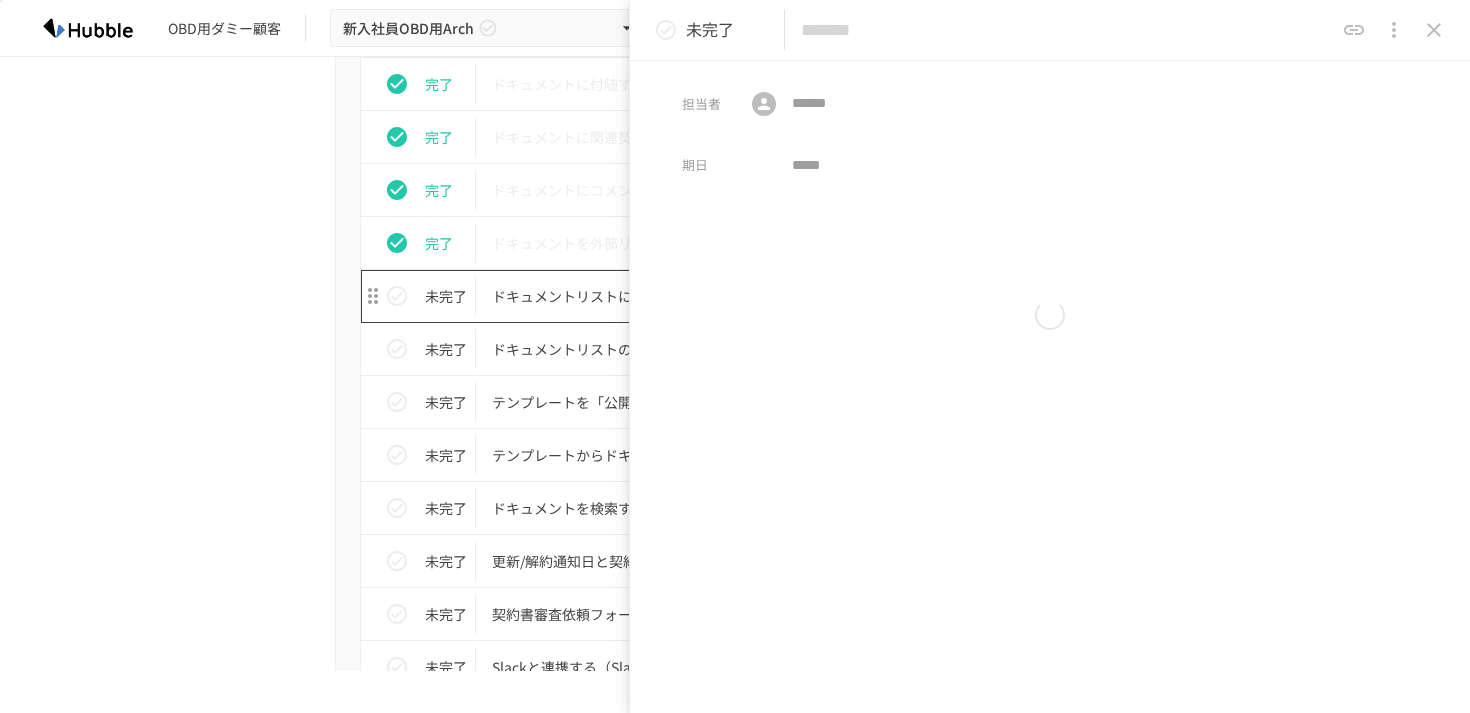 type on "**********" 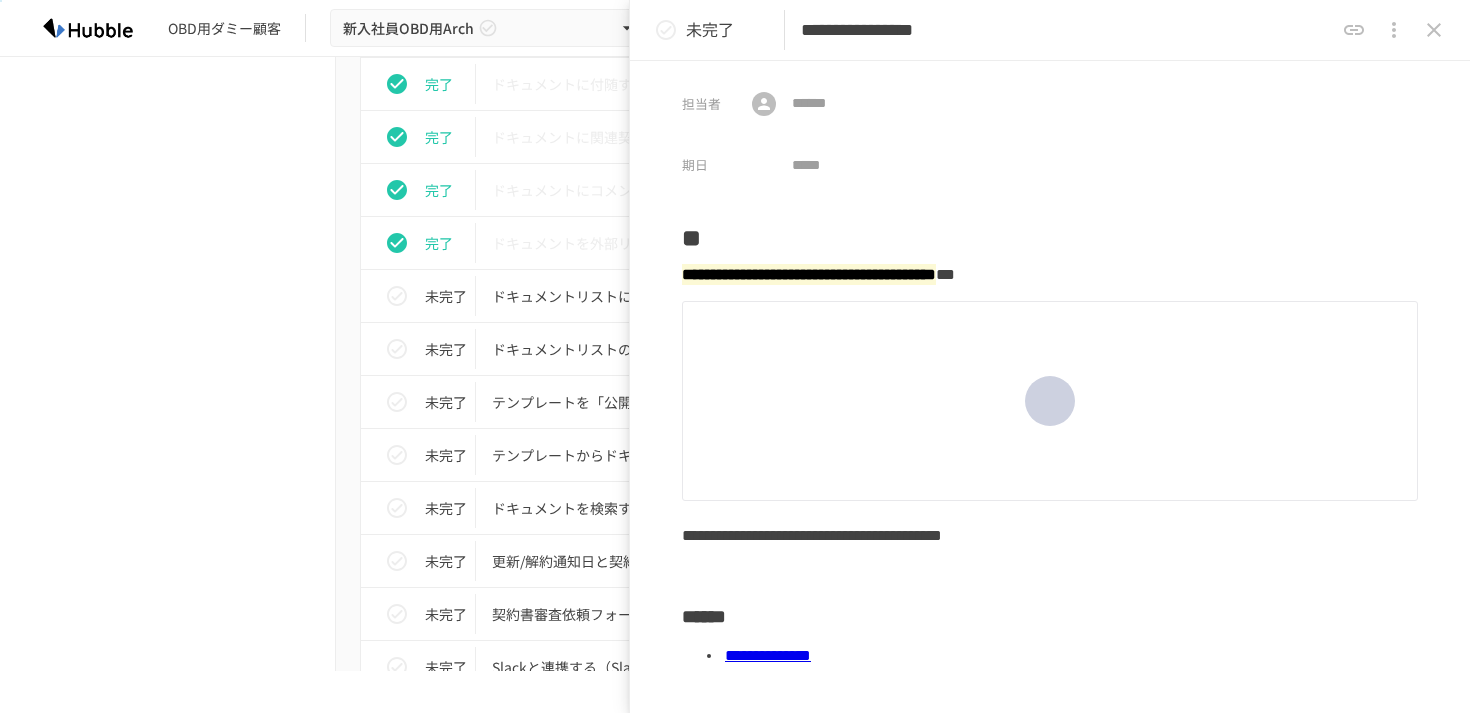 click on "**" at bounding box center (1050, 231) 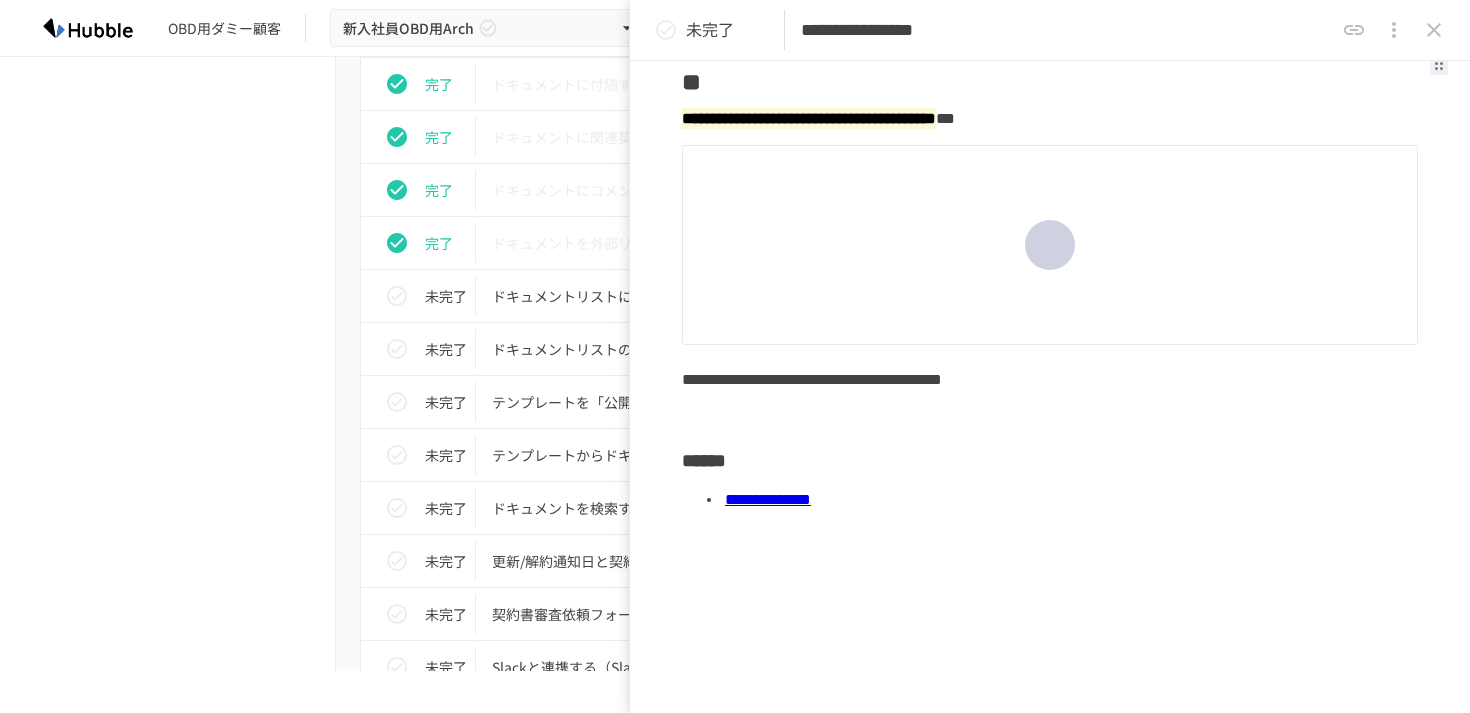 scroll, scrollTop: 180, scrollLeft: 0, axis: vertical 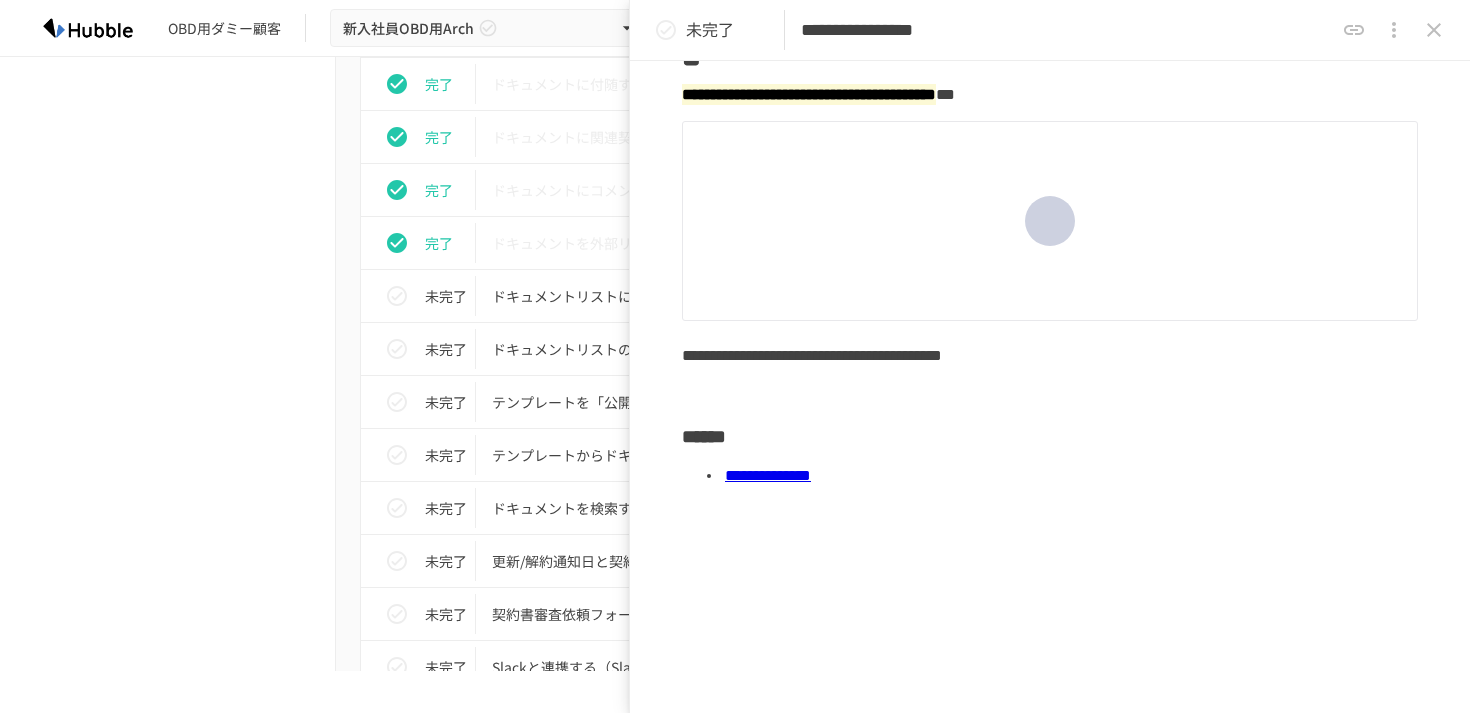 click on "**********" at bounding box center [768, 475] 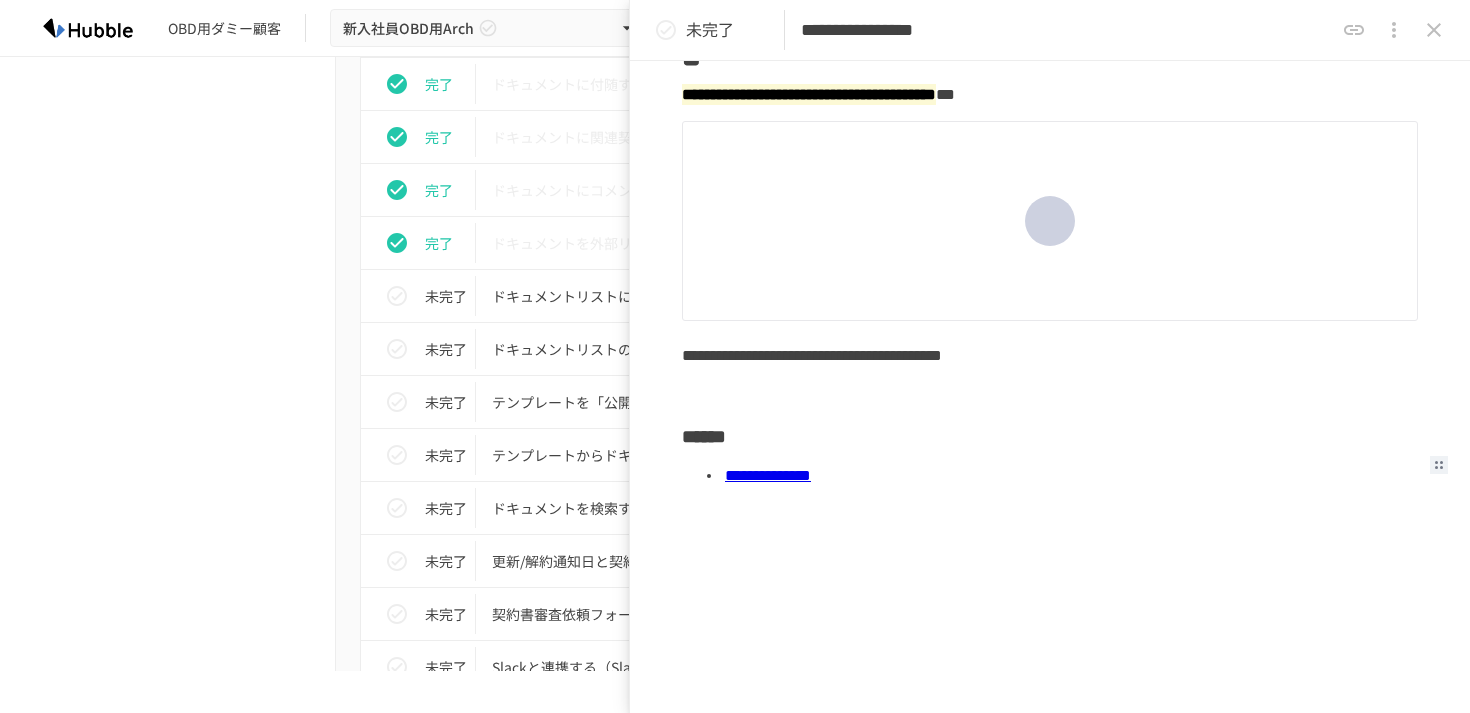 scroll, scrollTop: 0, scrollLeft: 0, axis: both 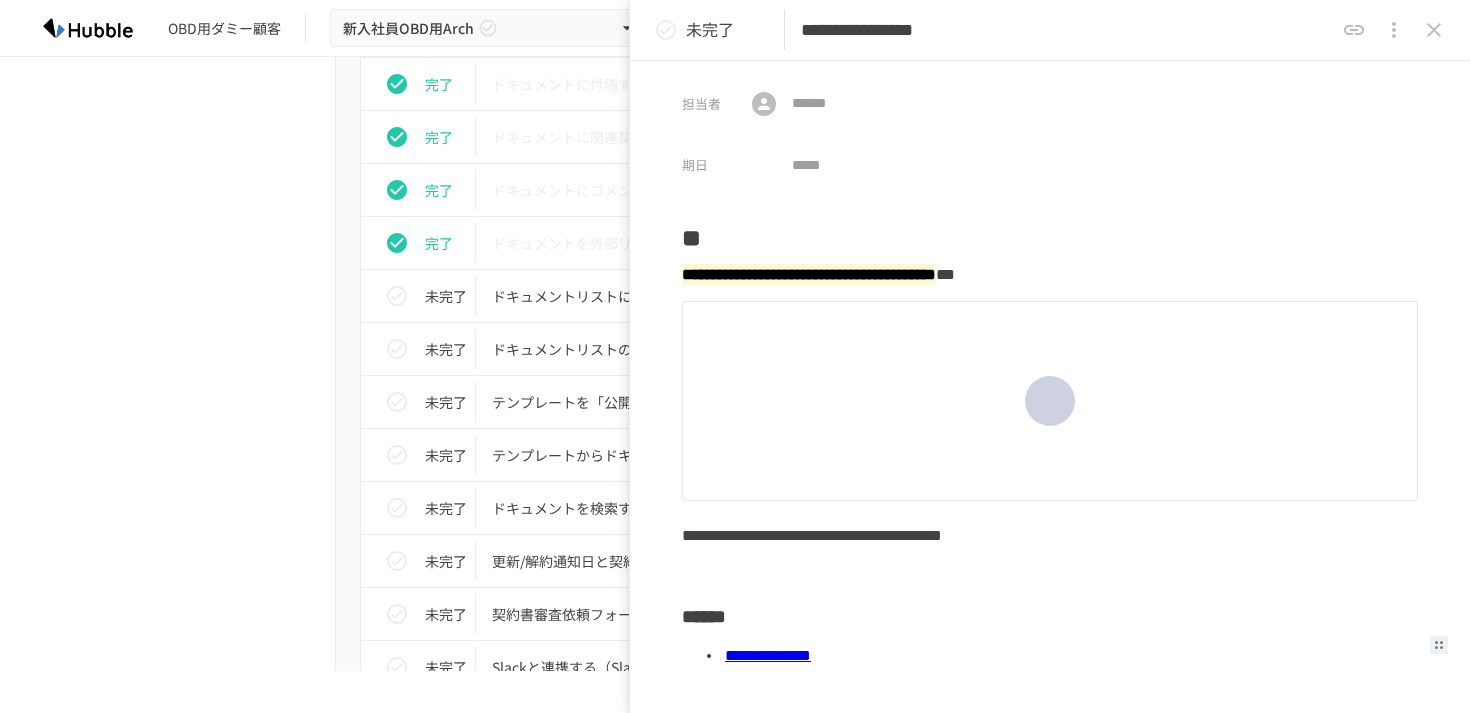 click 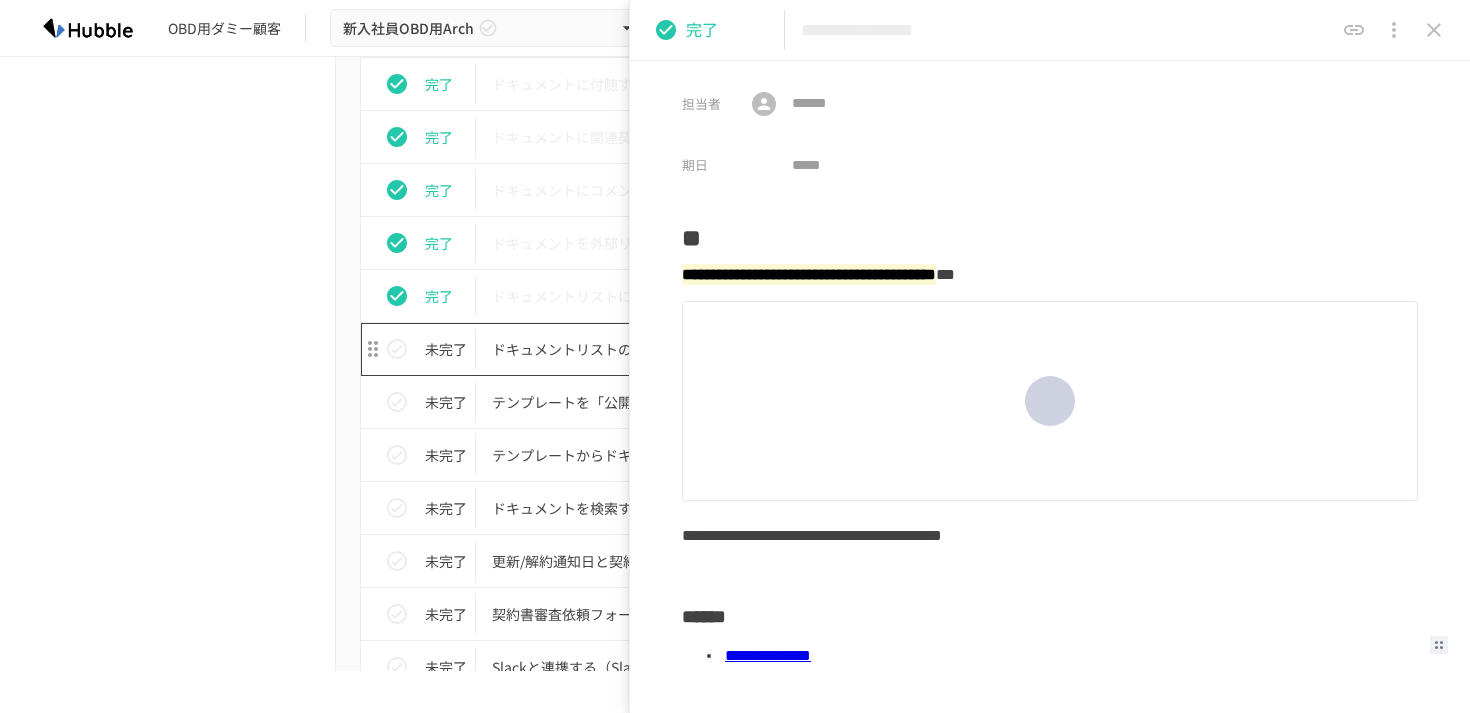 click on "ドキュメントリストのカスタマイズを理解する" at bounding box center (693, 349) 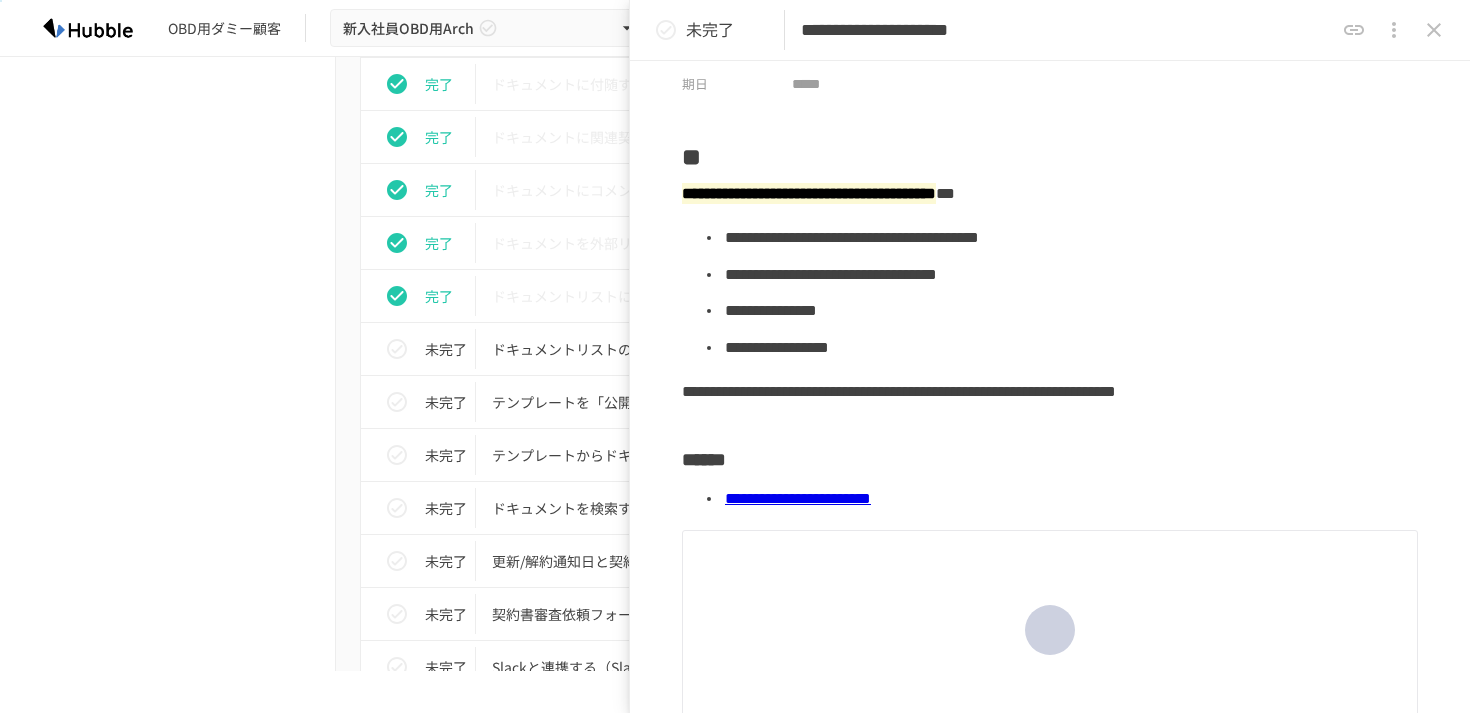 scroll, scrollTop: 0, scrollLeft: 0, axis: both 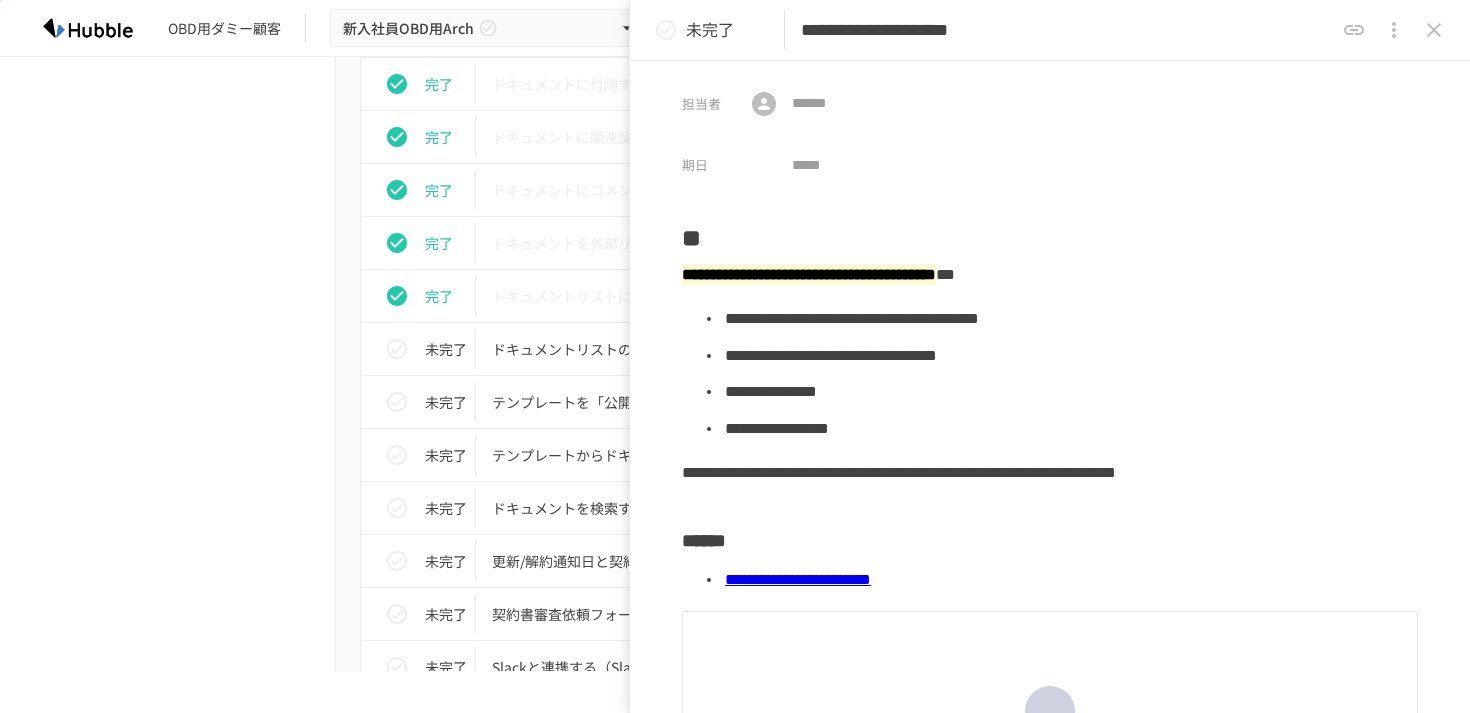click 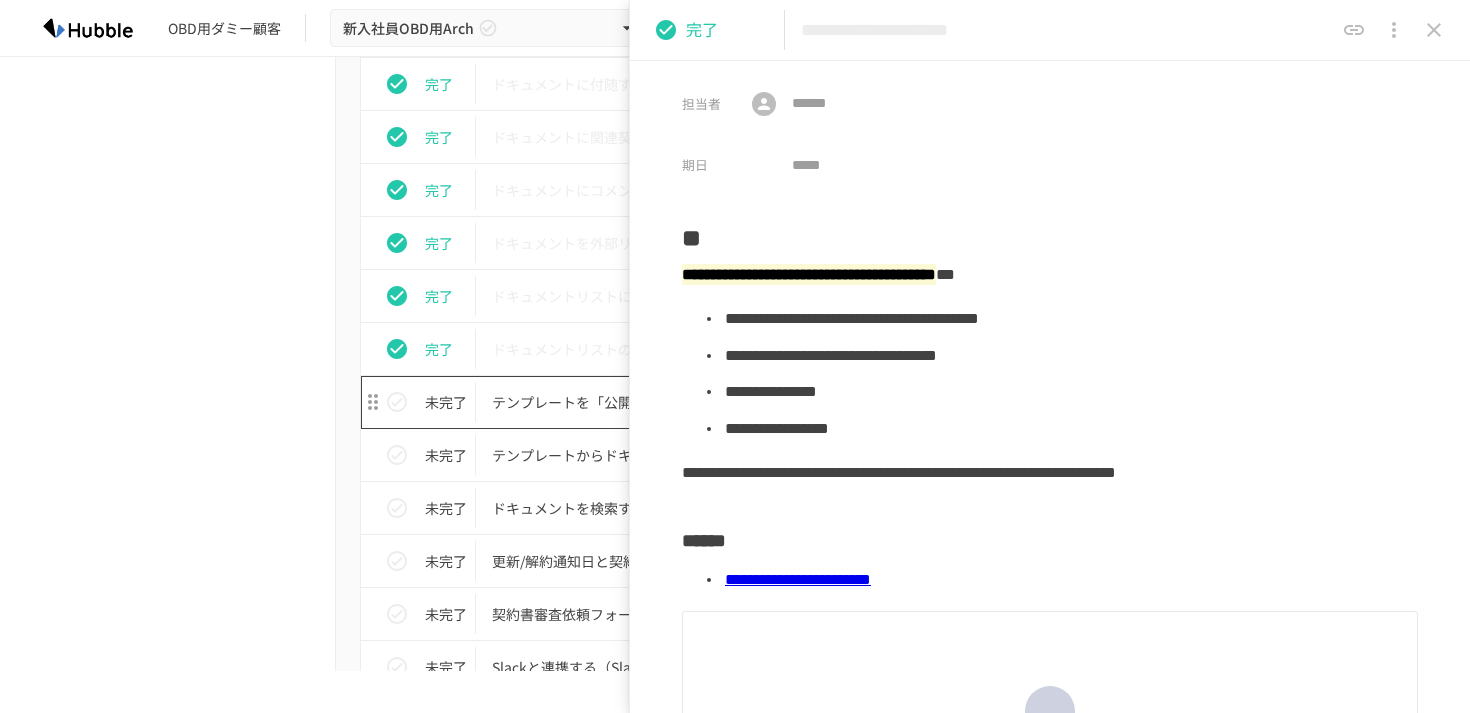 click on "テンプレートを「公開」して利用可能な状態にする" at bounding box center [693, 402] 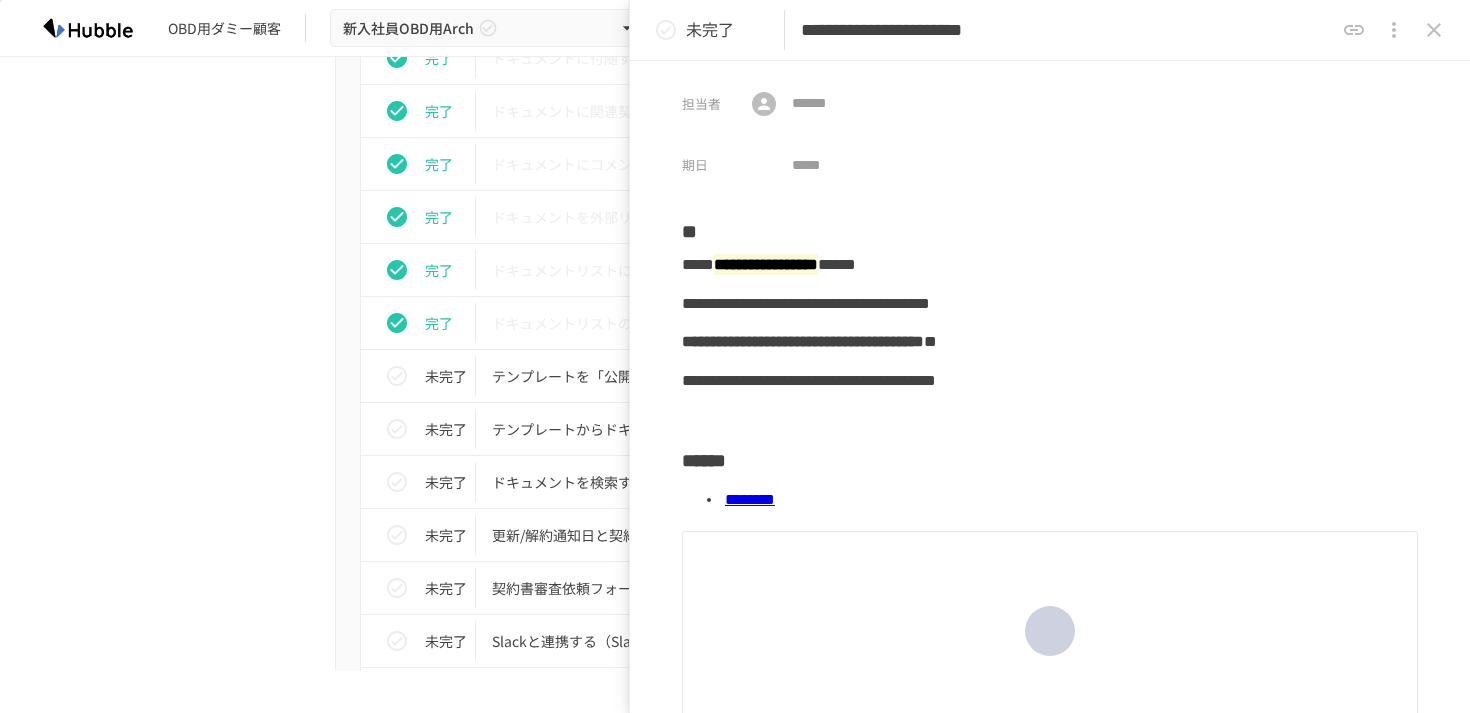 scroll, scrollTop: 1227, scrollLeft: 0, axis: vertical 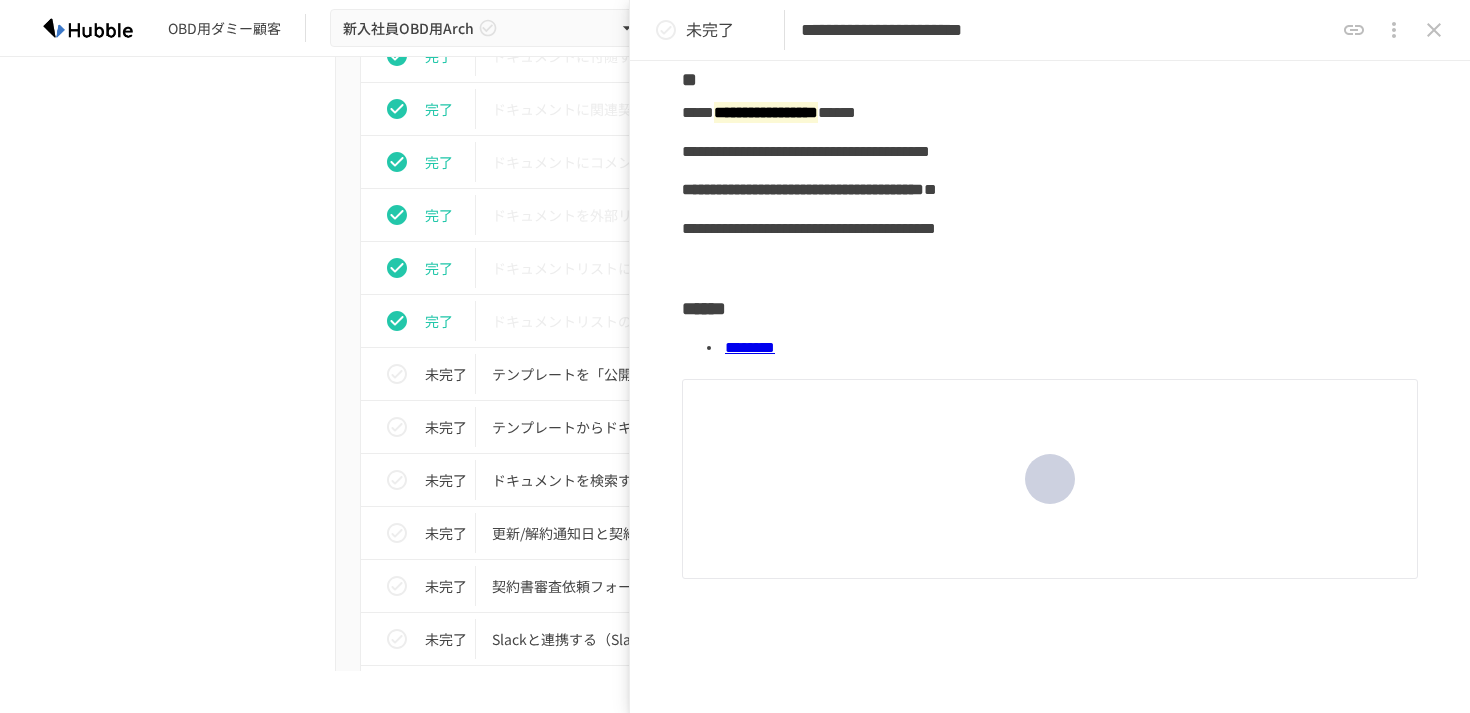 click on "********" at bounding box center (750, 347) 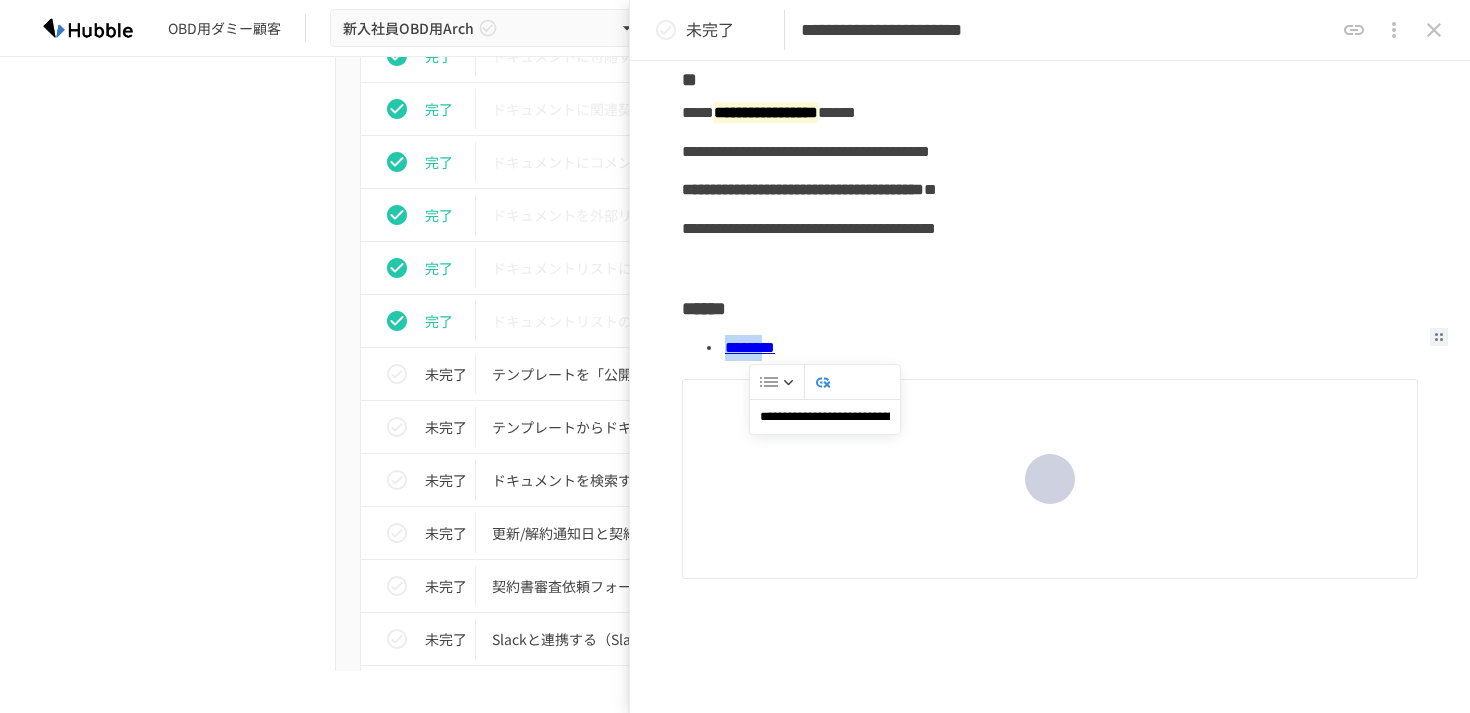 click 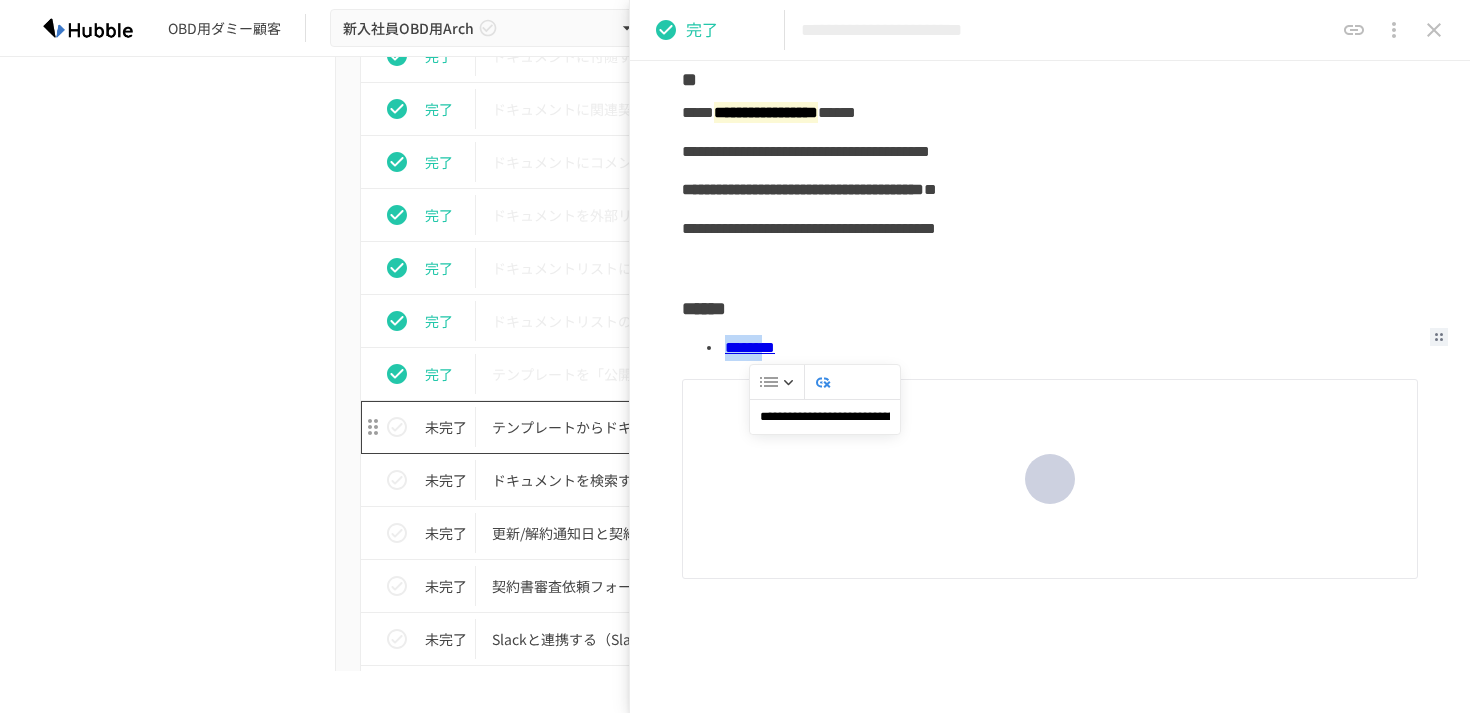 click on "テンプレートからドキュメントを作成する" at bounding box center (693, 427) 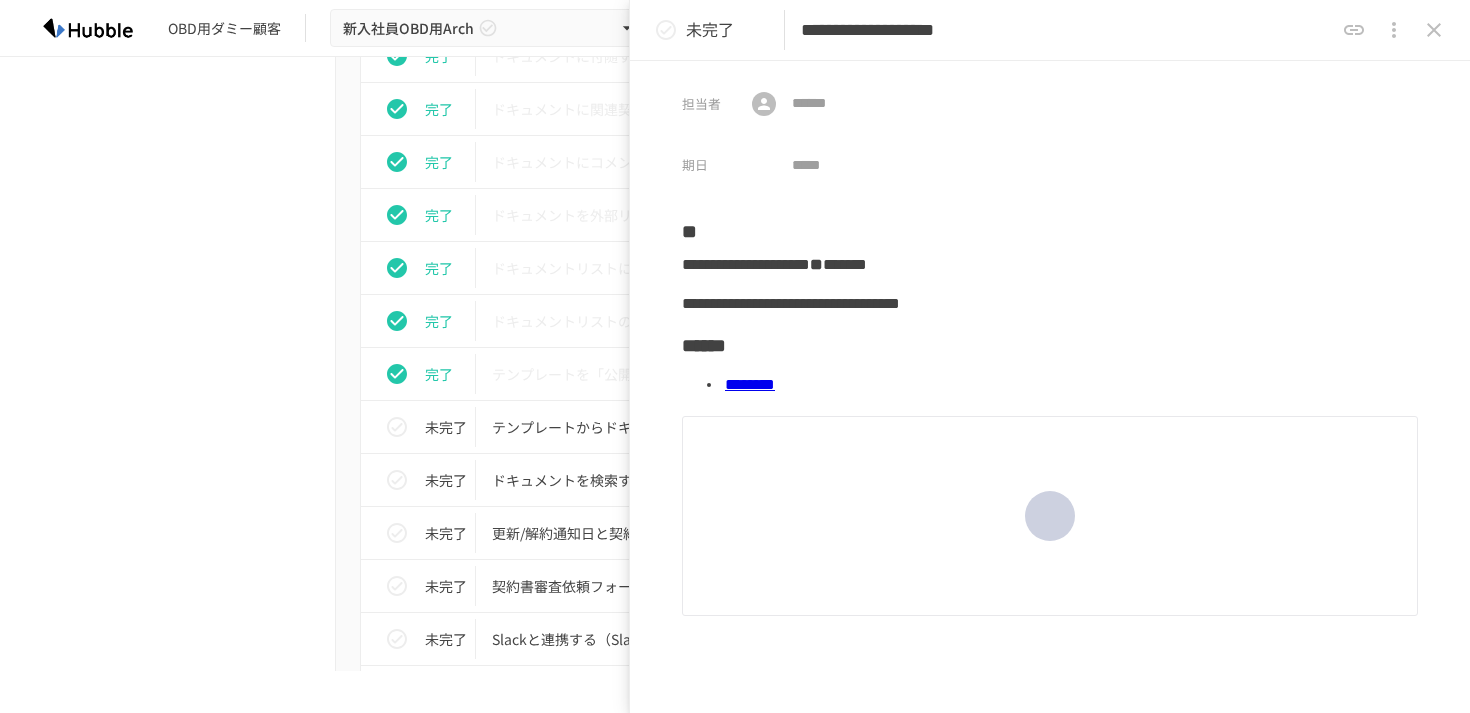 click 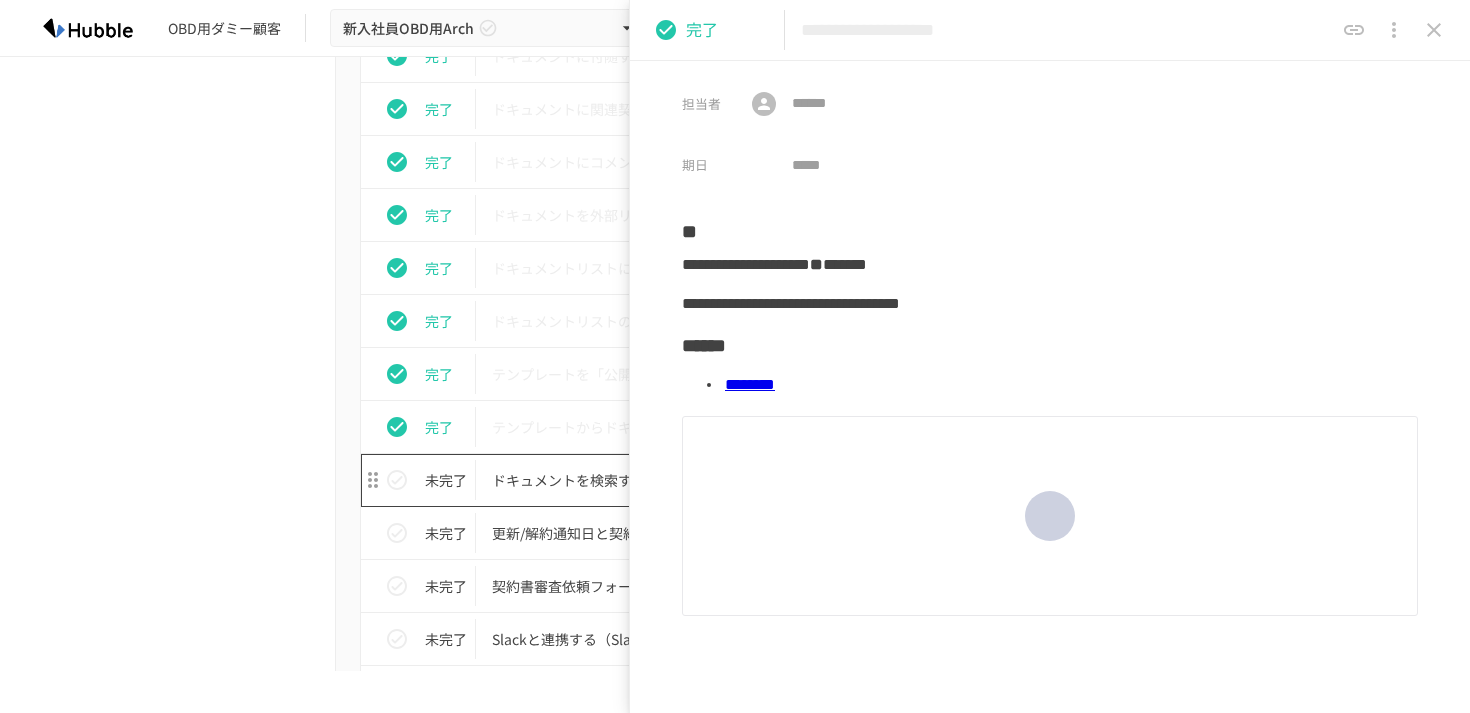click on "ドキュメントを検索する（簡易検索、詳細検索）" at bounding box center (693, 480) 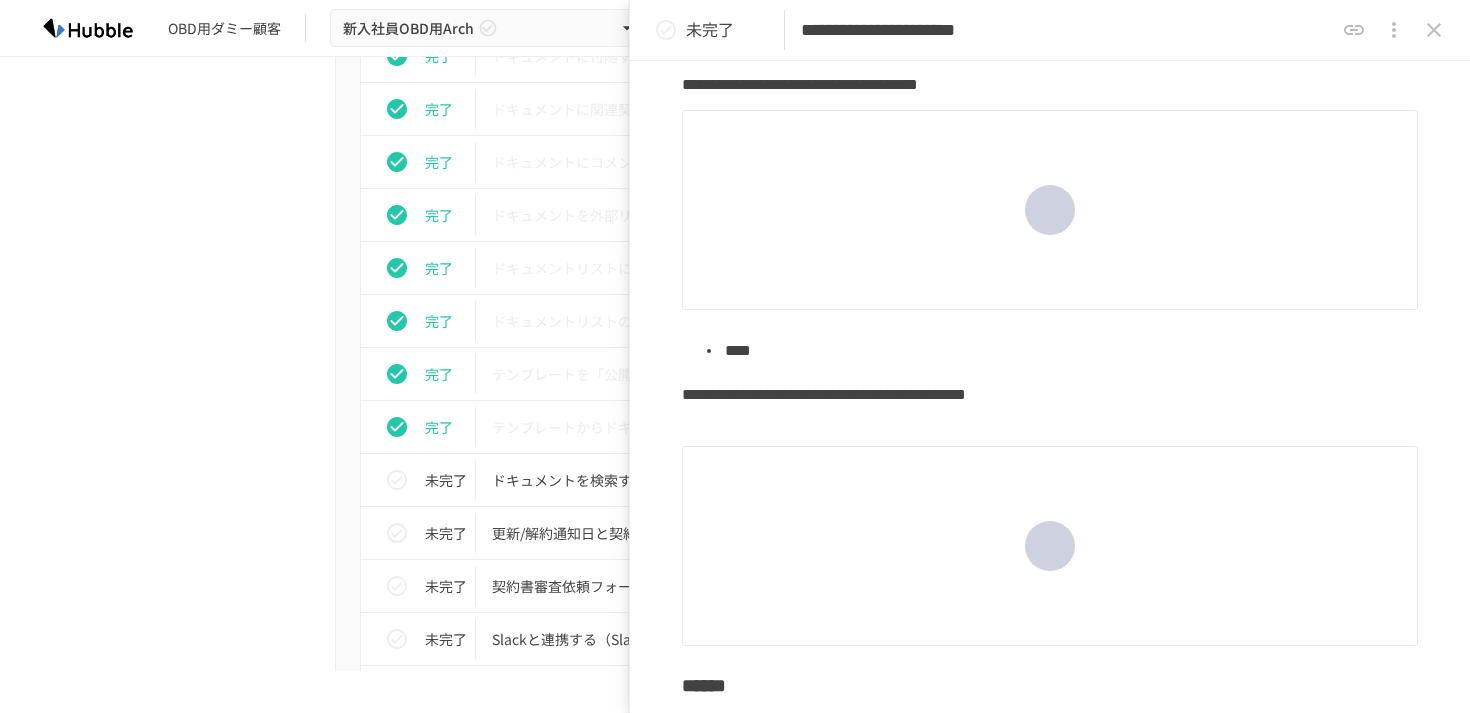 scroll, scrollTop: 0, scrollLeft: 0, axis: both 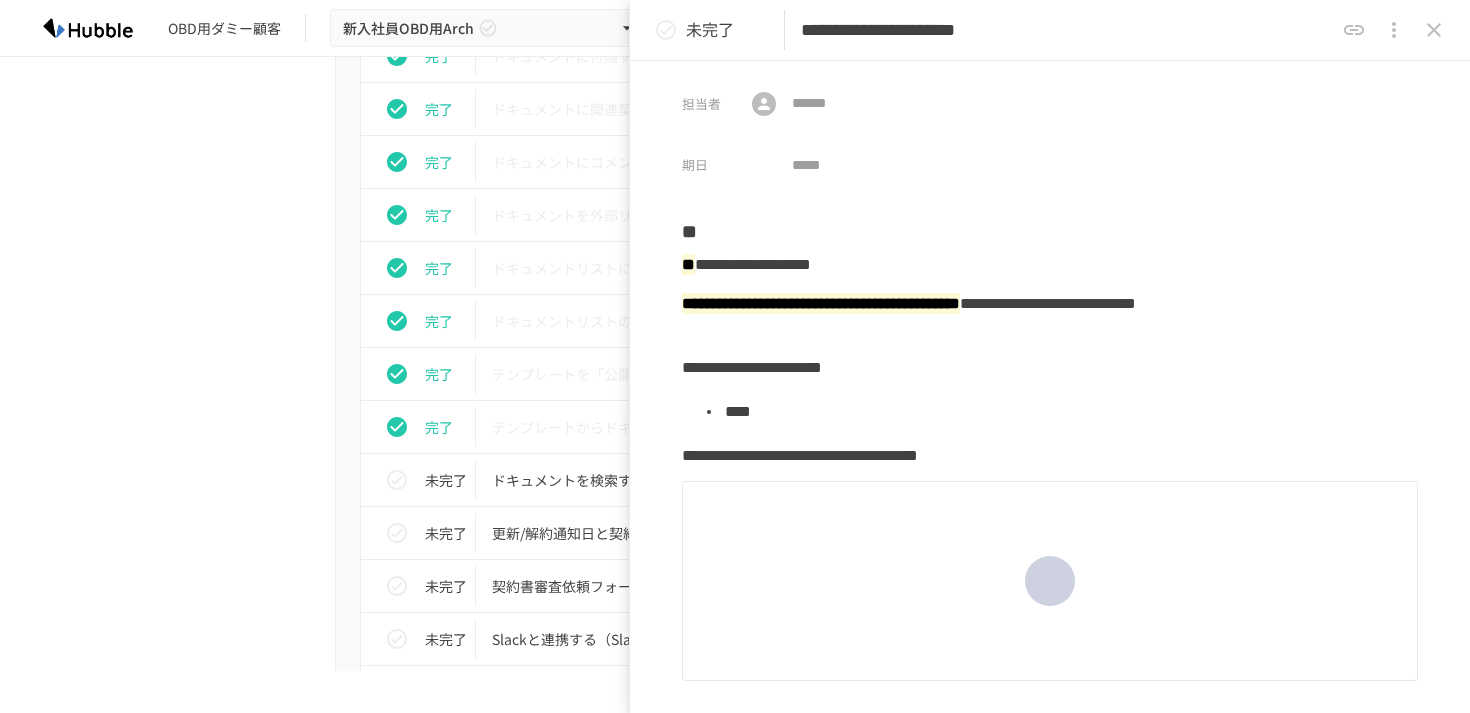 click 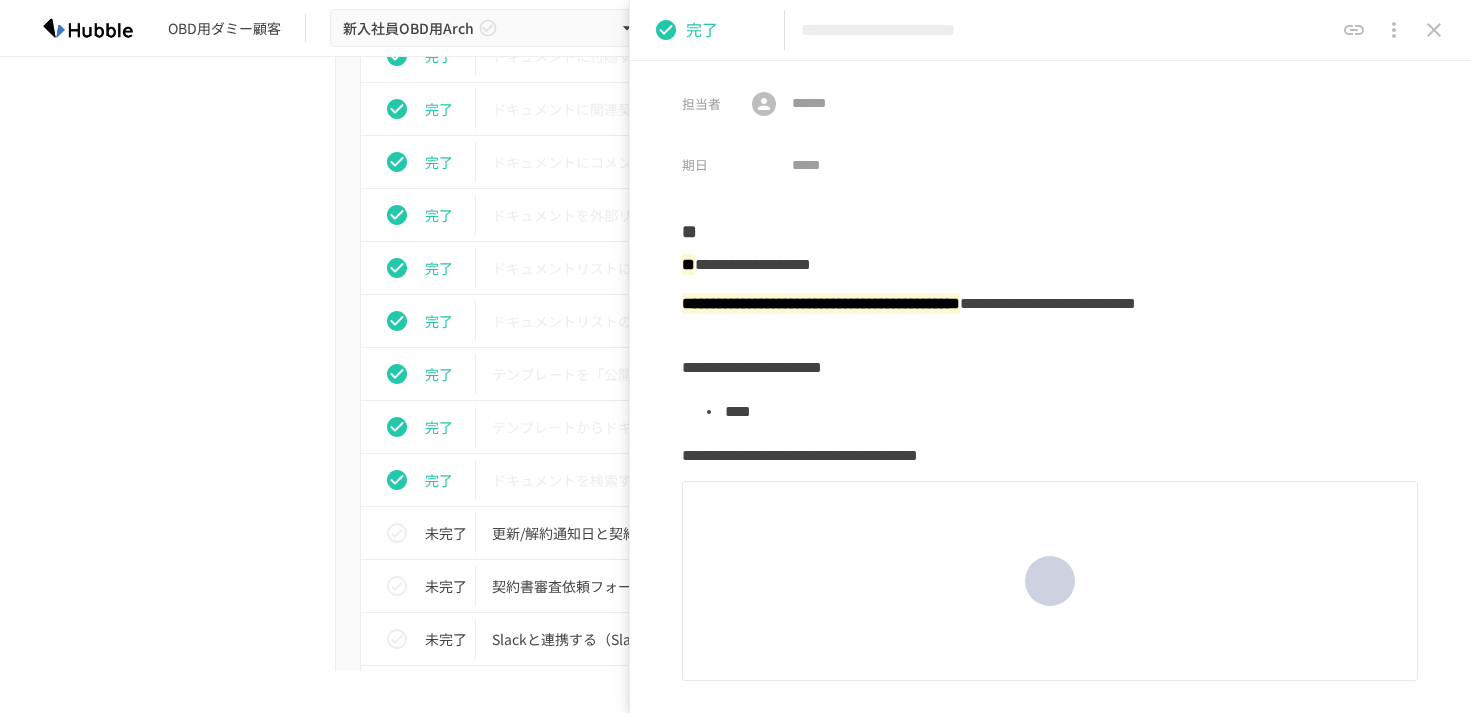 click 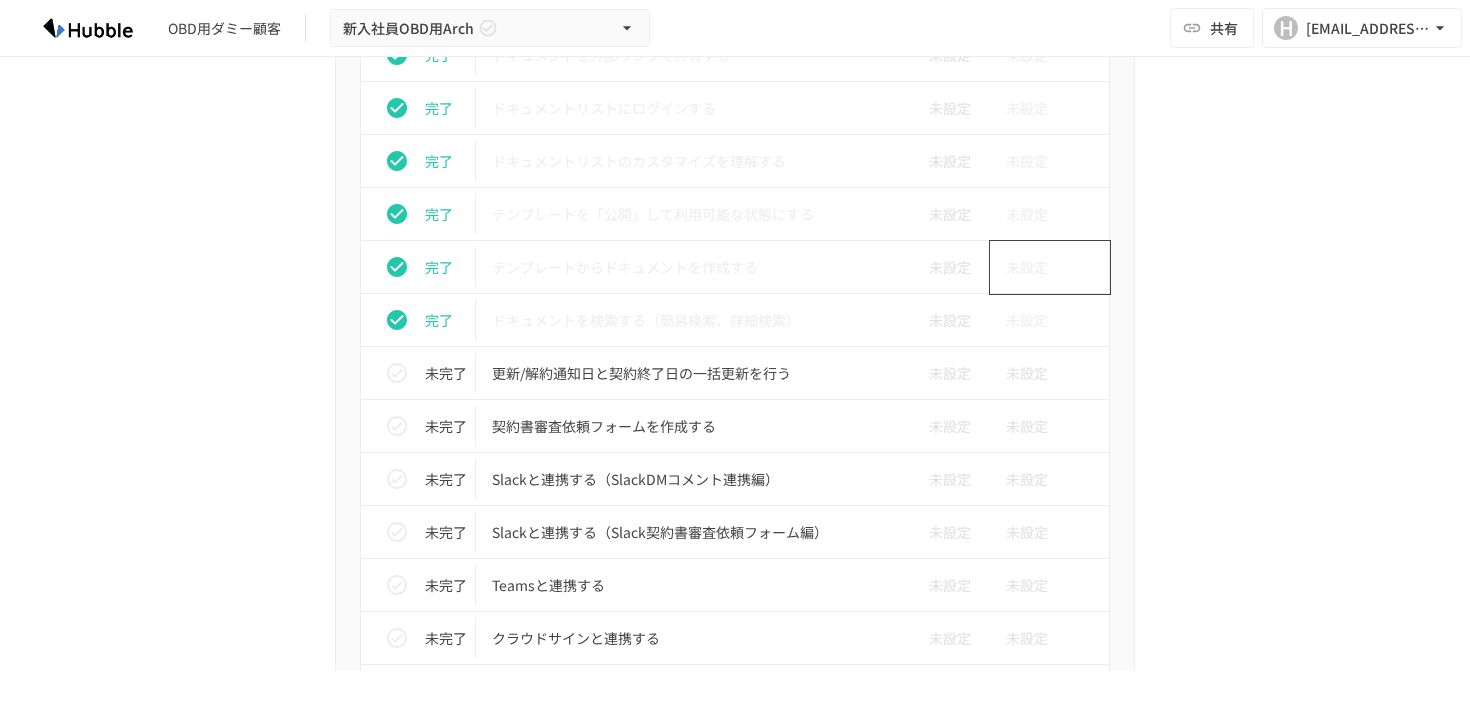 scroll, scrollTop: 1569, scrollLeft: 0, axis: vertical 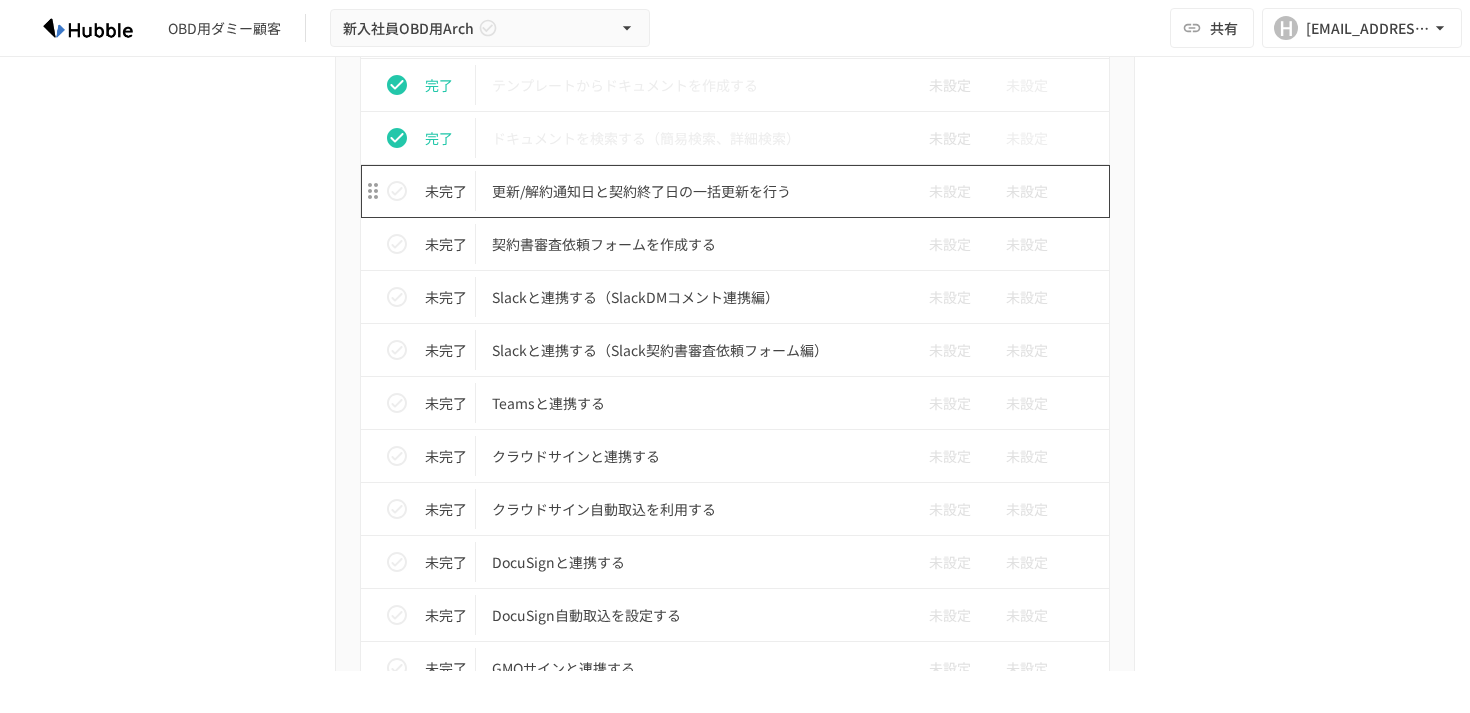 click on "更新/解約通知日と契約終了日の一括更新を行う" at bounding box center [693, 191] 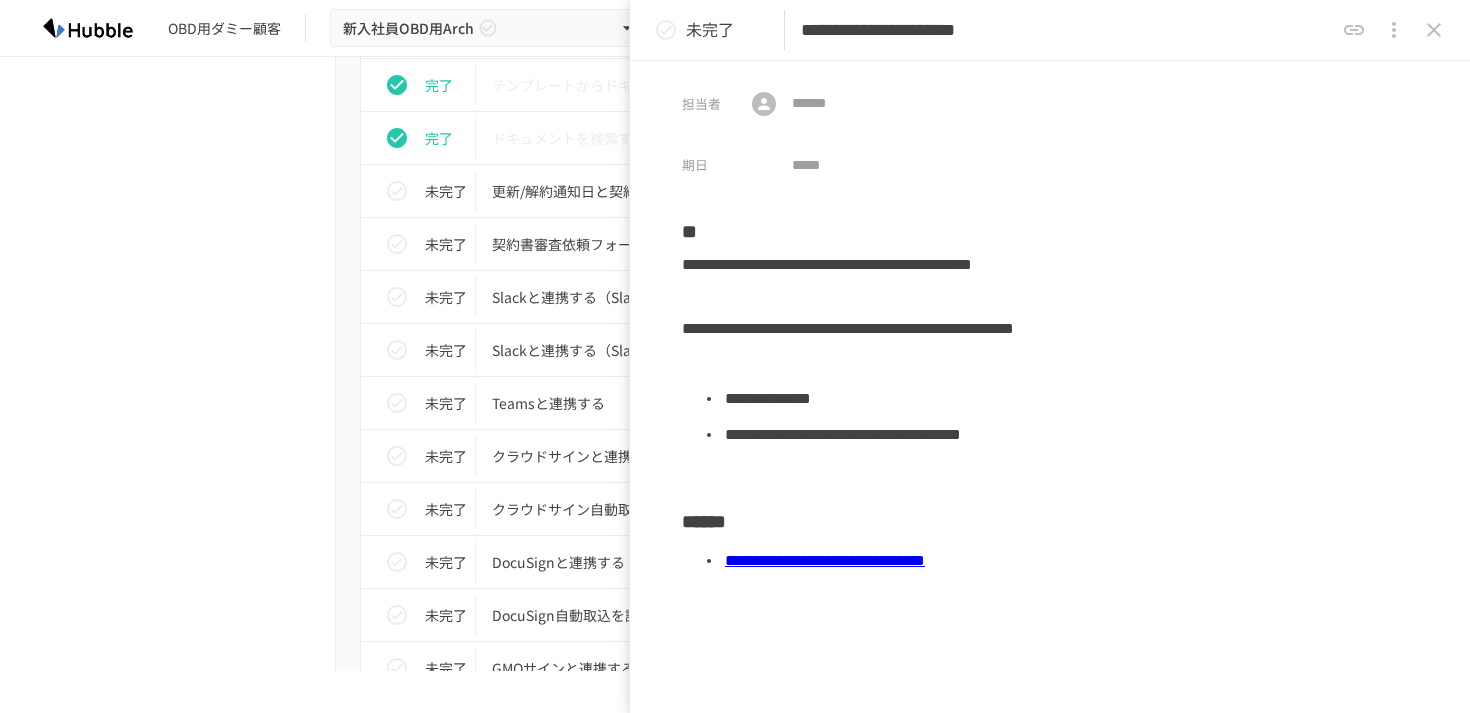 click on "進捗 タスク名 担当者 期限 完了 Hubbleにログインする 未設定 未設定 完了 ユーザーを追加する 未設定 未設定 完了 フォルダを作成する 未設定 未設定 完了 グループを作成する 未設定 未設定 完了 ドキュメントを追加する 未設定 未設定 完了 ドキュメントを編集する 未設定 未設定 完了 ドキュメントに詳細情報を追加する 未設定 未設定 完了 ドキュメントに付随する添付ファイルを保存する 未設定 未設定 完了 ドキュメントに関連契約を紐付ける 未設定 未設定 完了 ドキュメントにコメントをする 未設定 未設定 完了 ドキュメントを外部リンクで共有する 未設定 未設定 完了 ドキュメントリストにログインする 未設定 未設定 完了 ドキュメントリストのカスタマイズを理解する 未設定 未設定 完了 テンプレートを「公開」して利用可能な状態にする 完了" at bounding box center (735, 248) 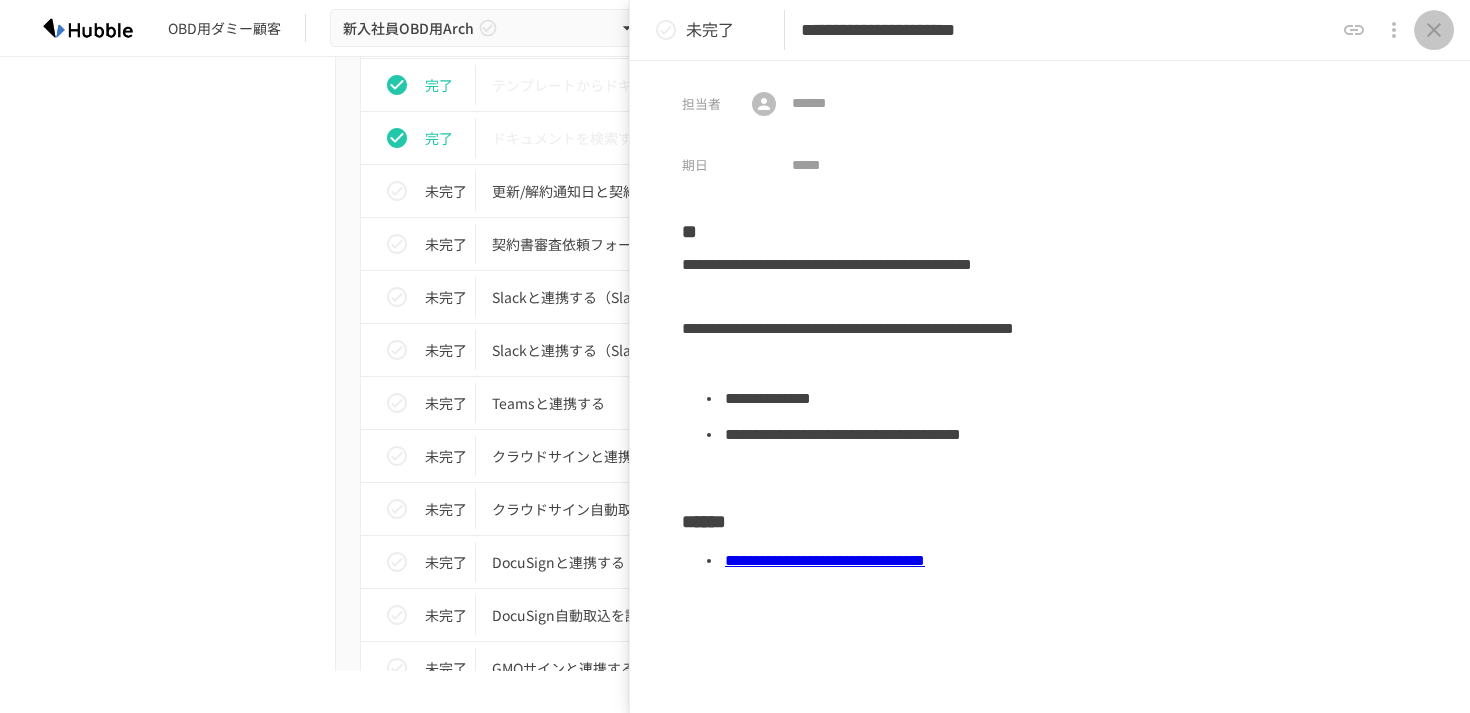 click 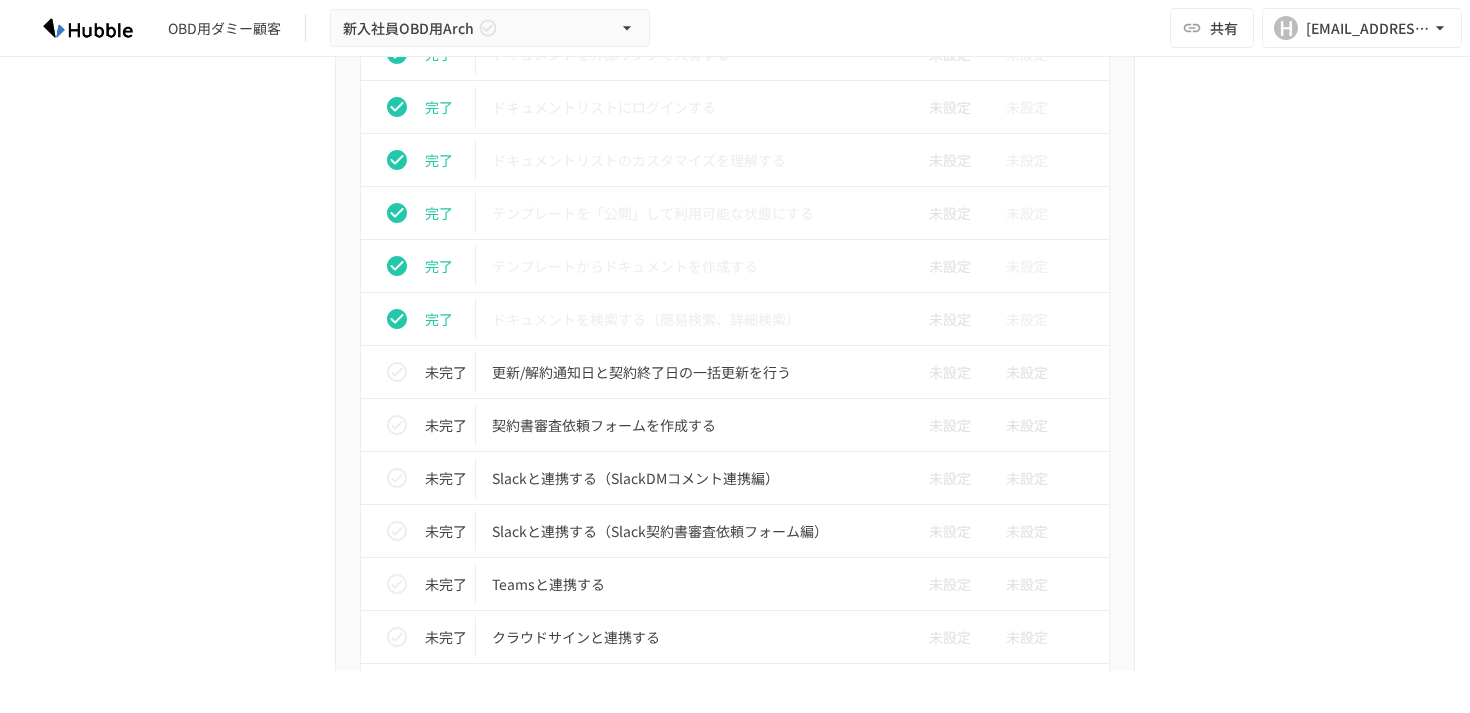 scroll, scrollTop: 1382, scrollLeft: 0, axis: vertical 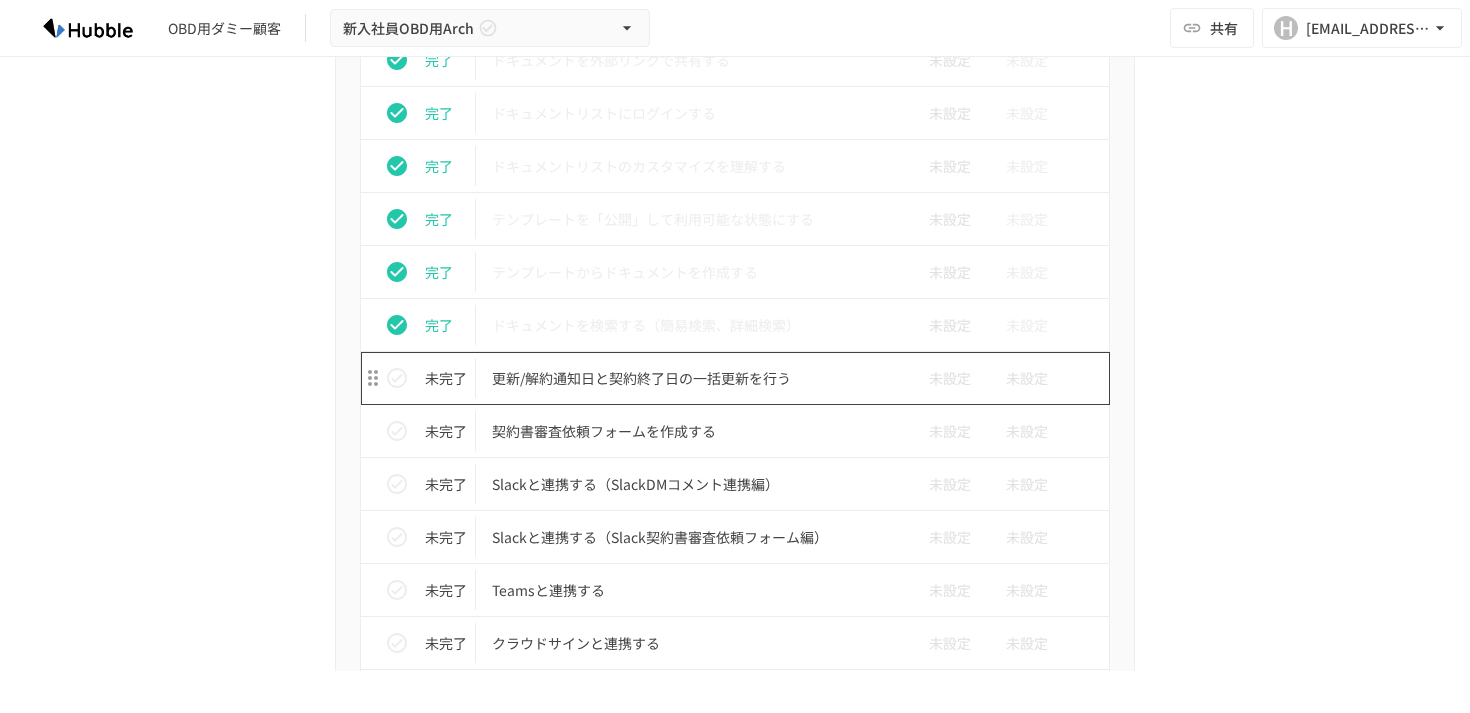 click on "更新/解約通知日と契約終了日の一括更新を行う" at bounding box center [693, 378] 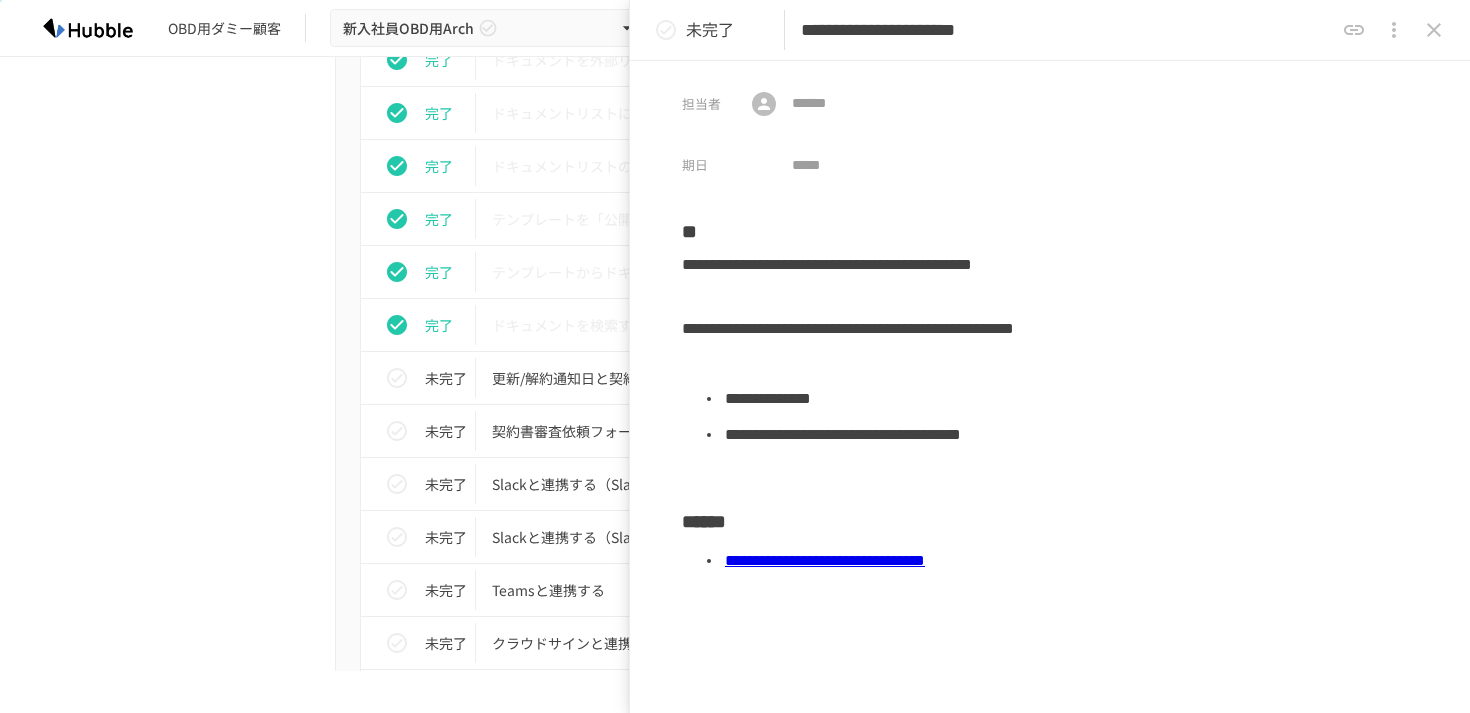 click on "**********" at bounding box center (825, 560) 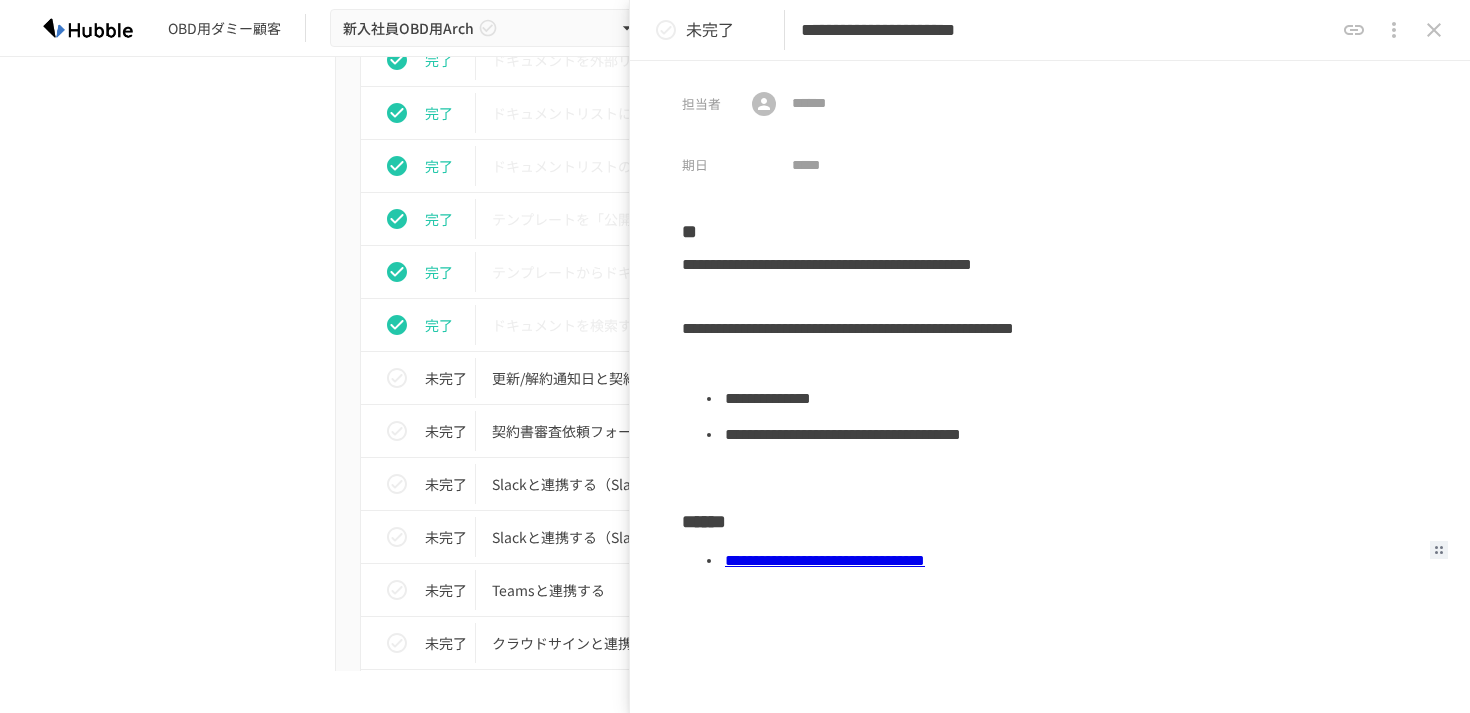 click 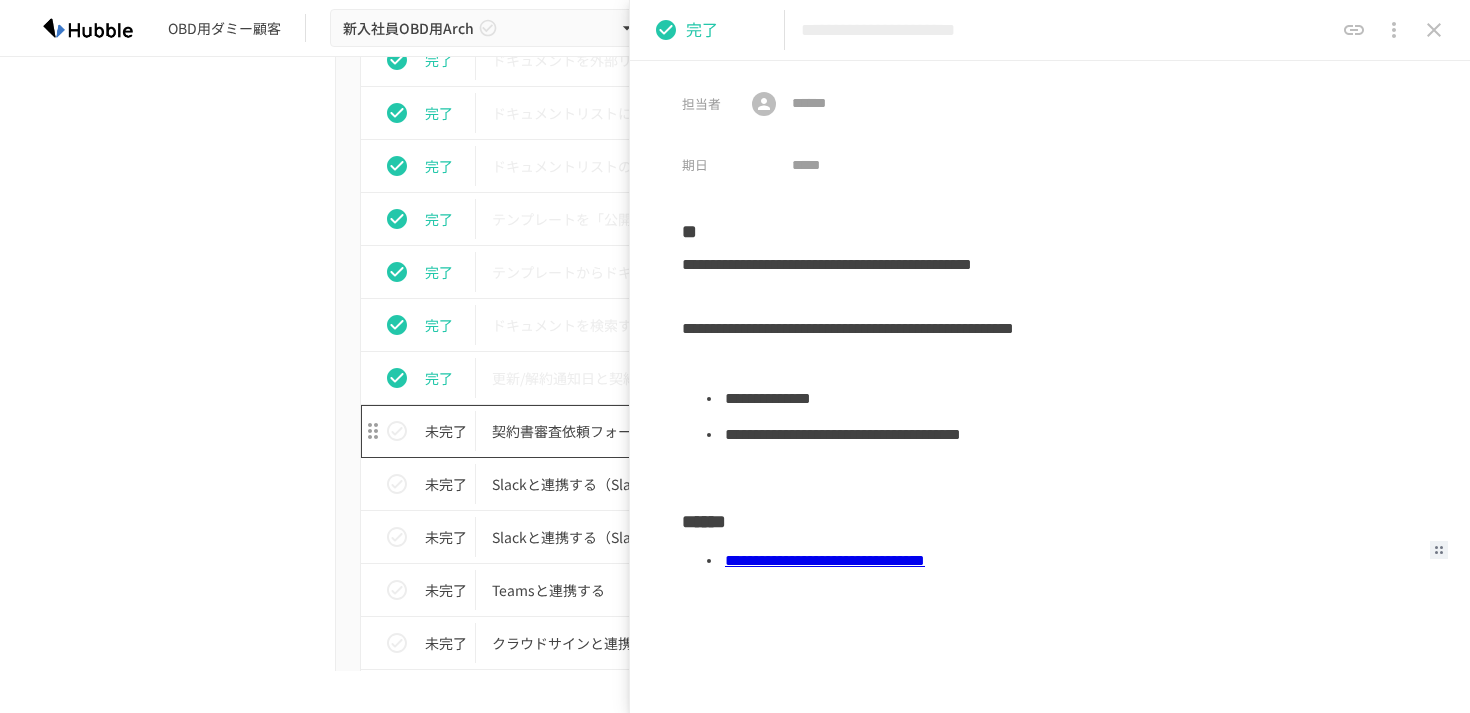 click on "契約書審査依頼フォームを作成する" at bounding box center [693, 431] 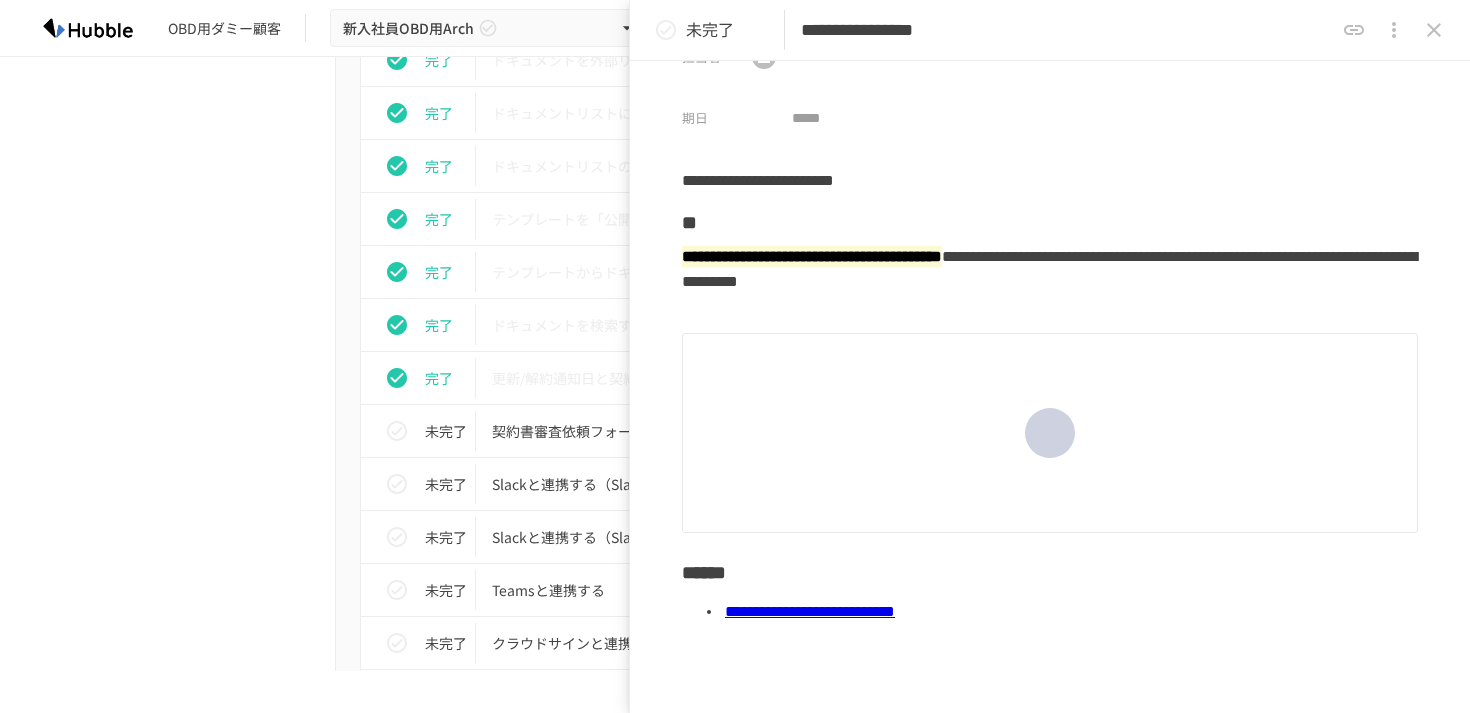 scroll, scrollTop: 21, scrollLeft: 0, axis: vertical 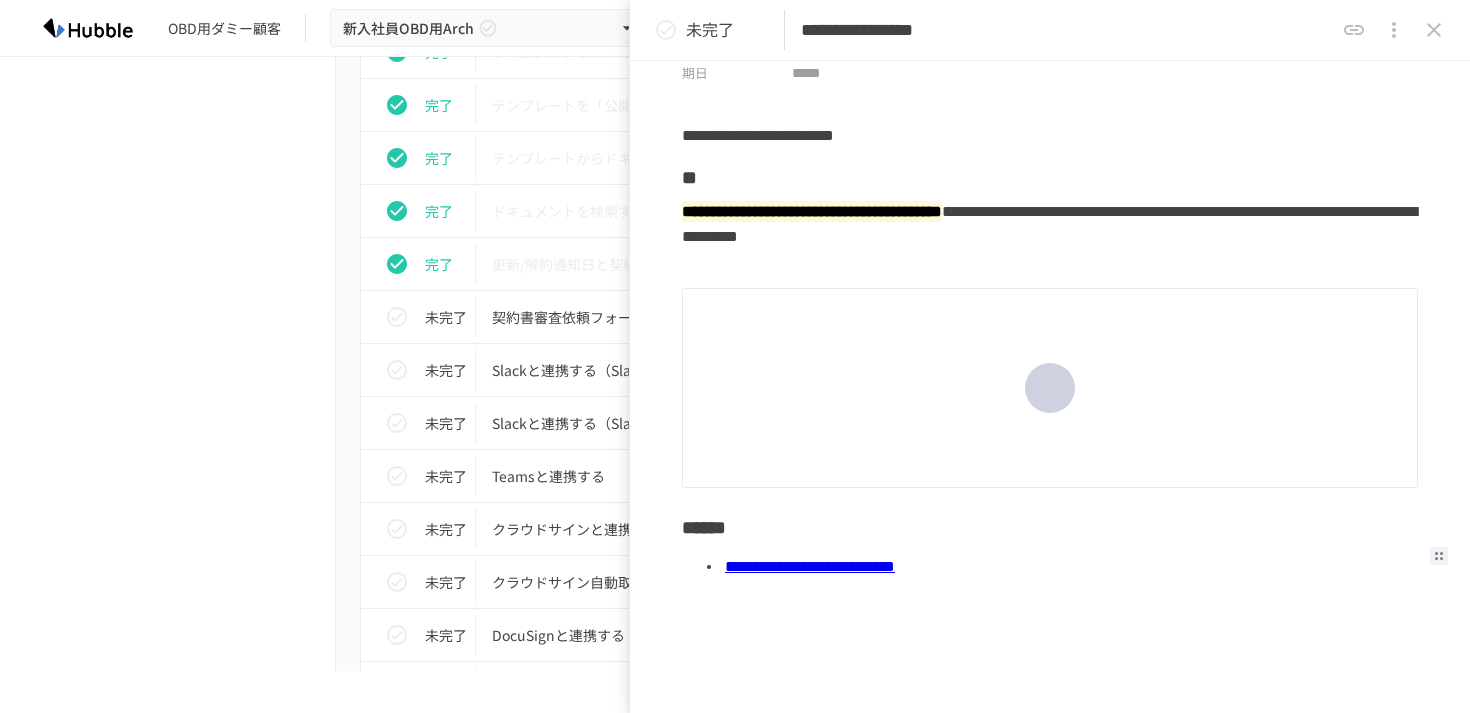 click on "**********" at bounding box center [810, 566] 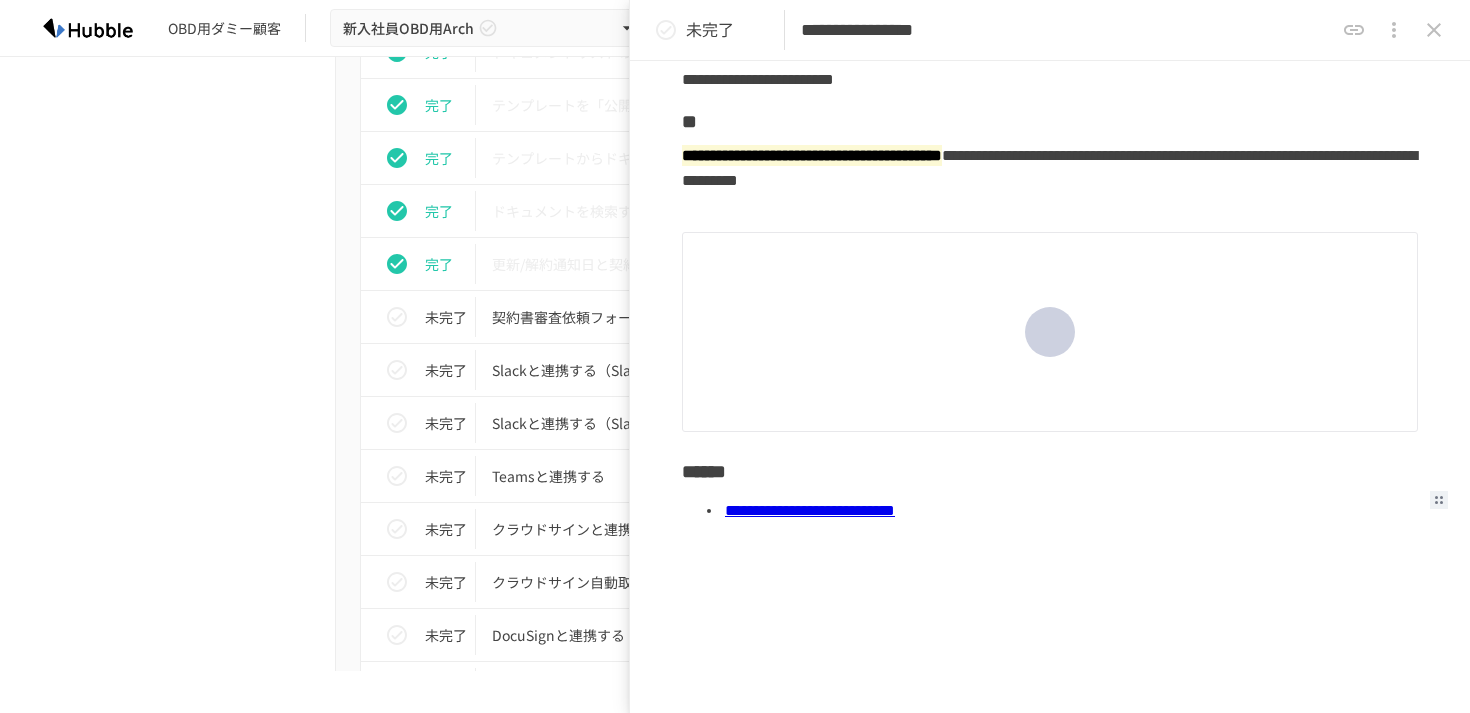 scroll, scrollTop: 150, scrollLeft: 0, axis: vertical 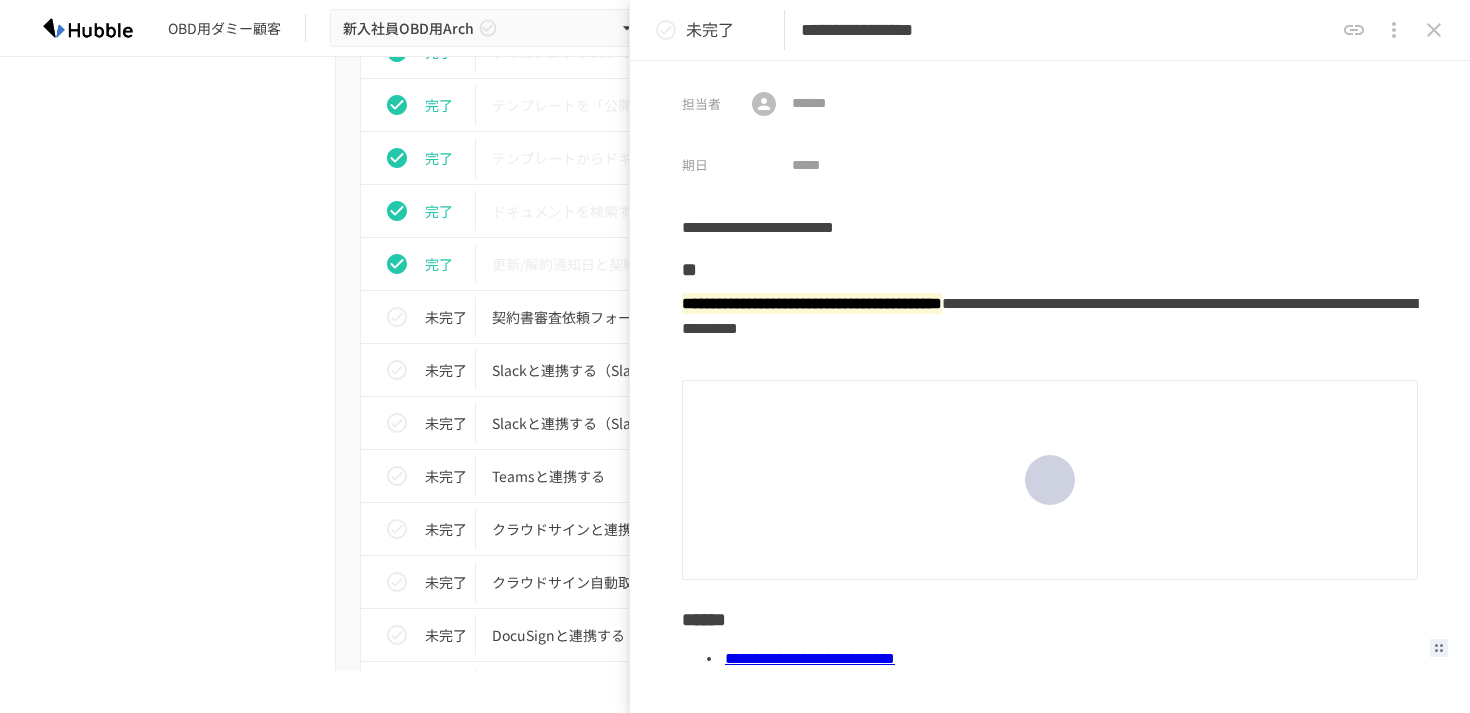 click 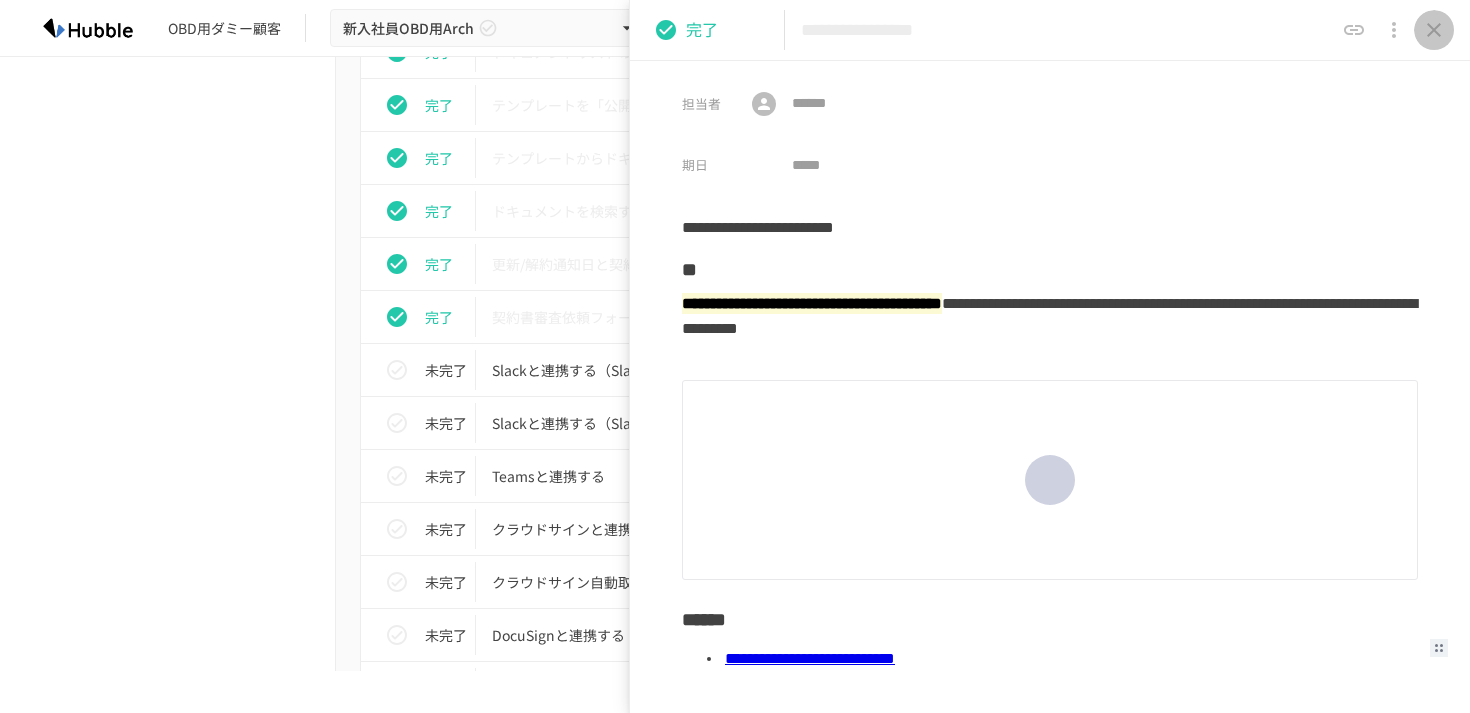click 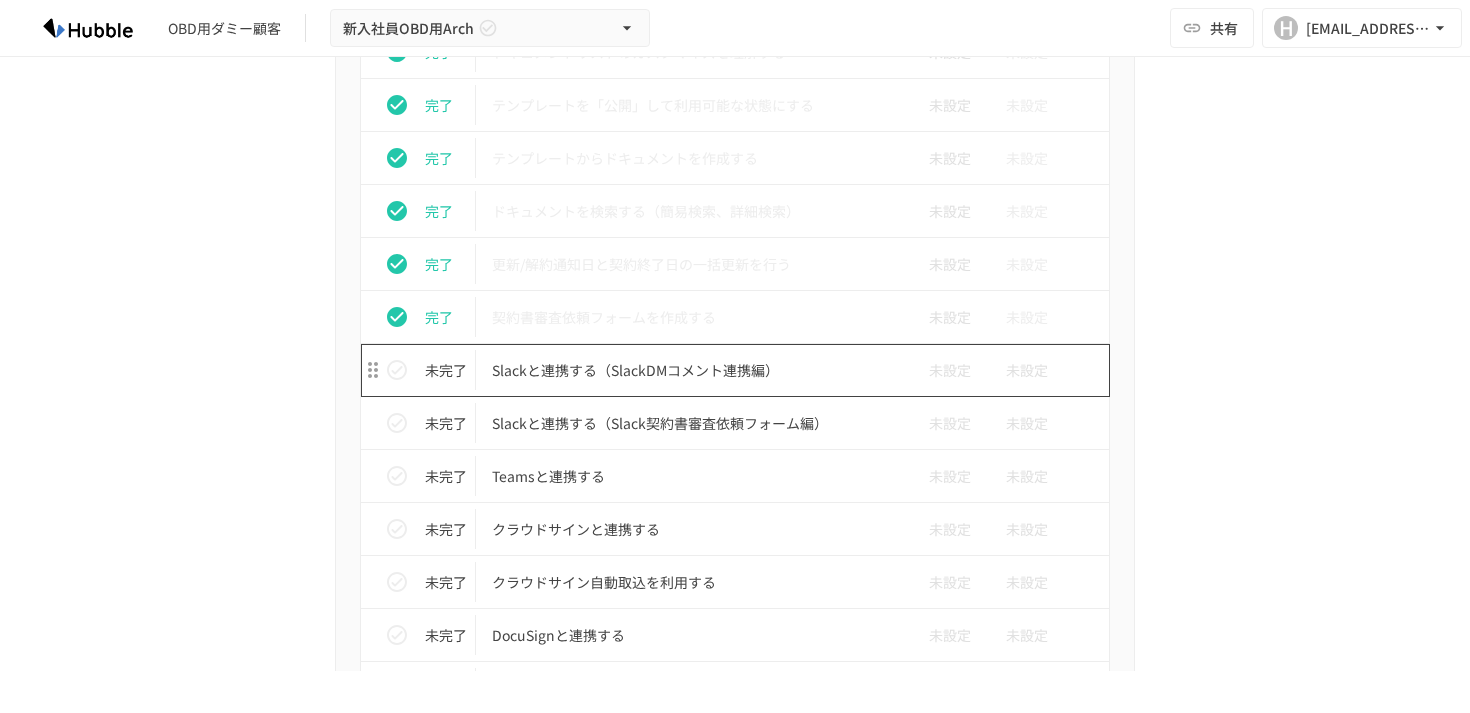 click on "Slackと連携する（SlackDMコメント連携編）" at bounding box center [693, 370] 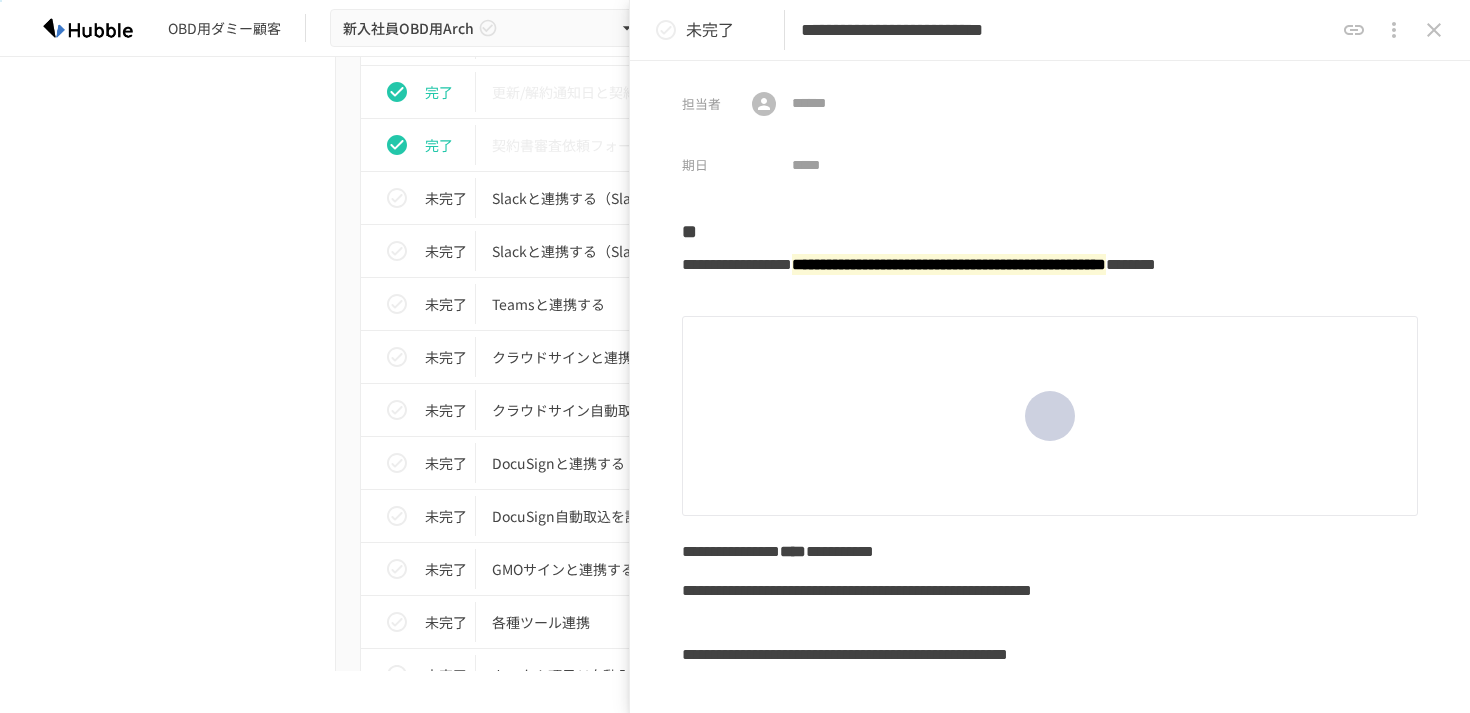 scroll, scrollTop: 1653, scrollLeft: 0, axis: vertical 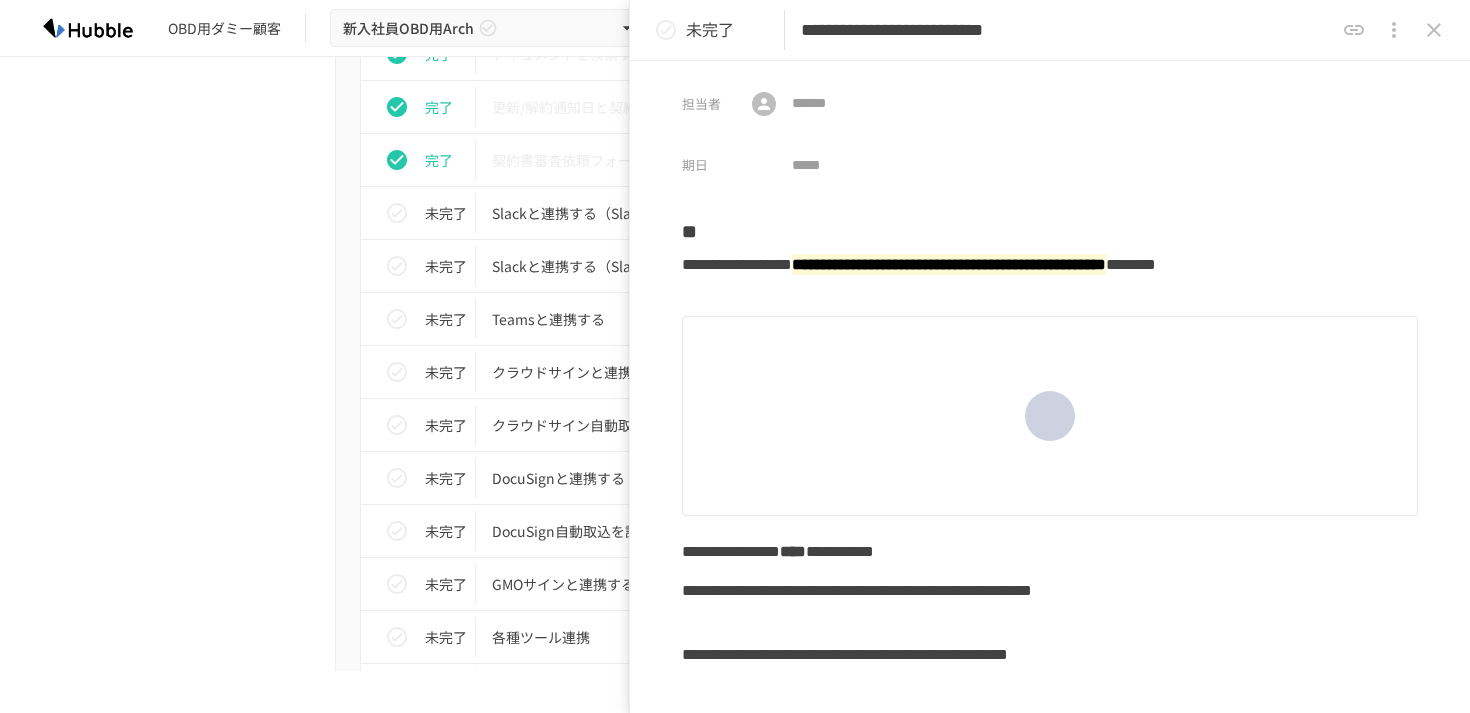 click at bounding box center (1434, 30) 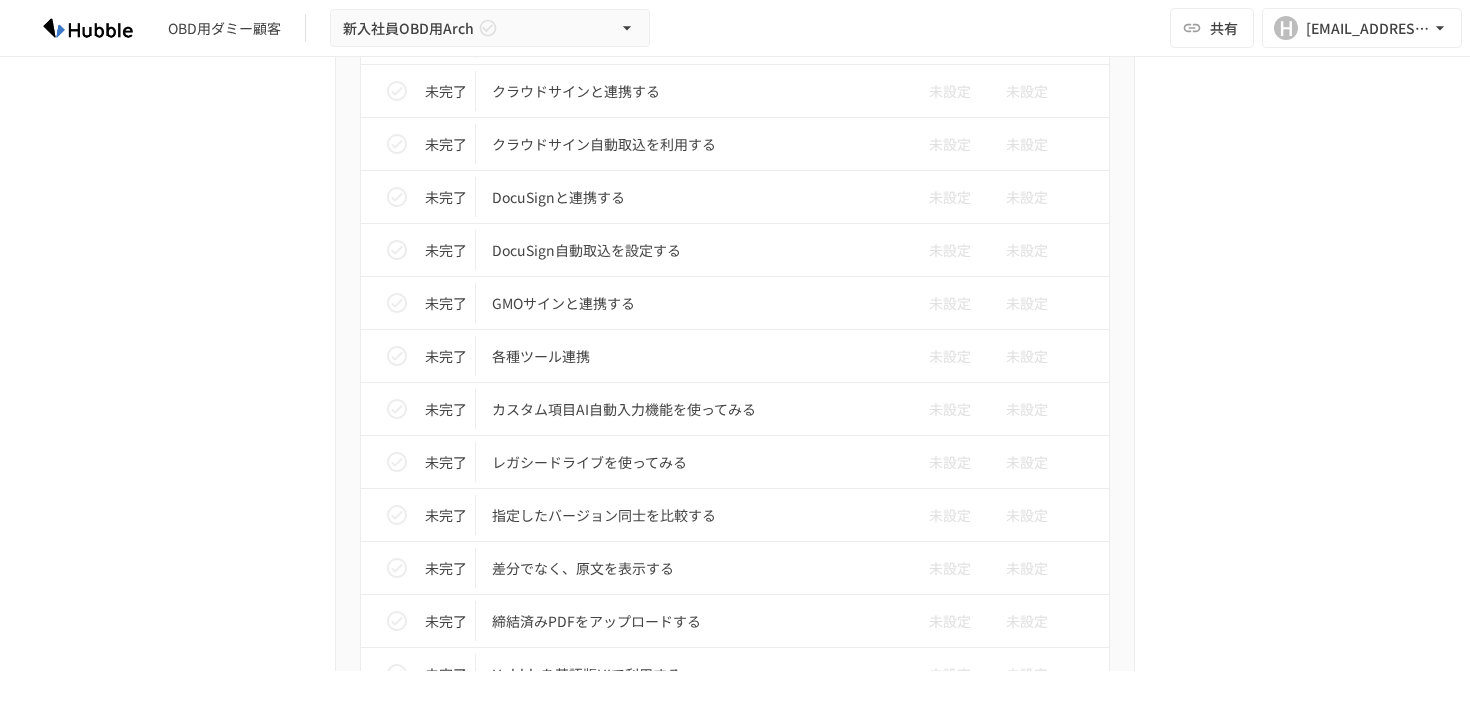 scroll, scrollTop: 1936, scrollLeft: 0, axis: vertical 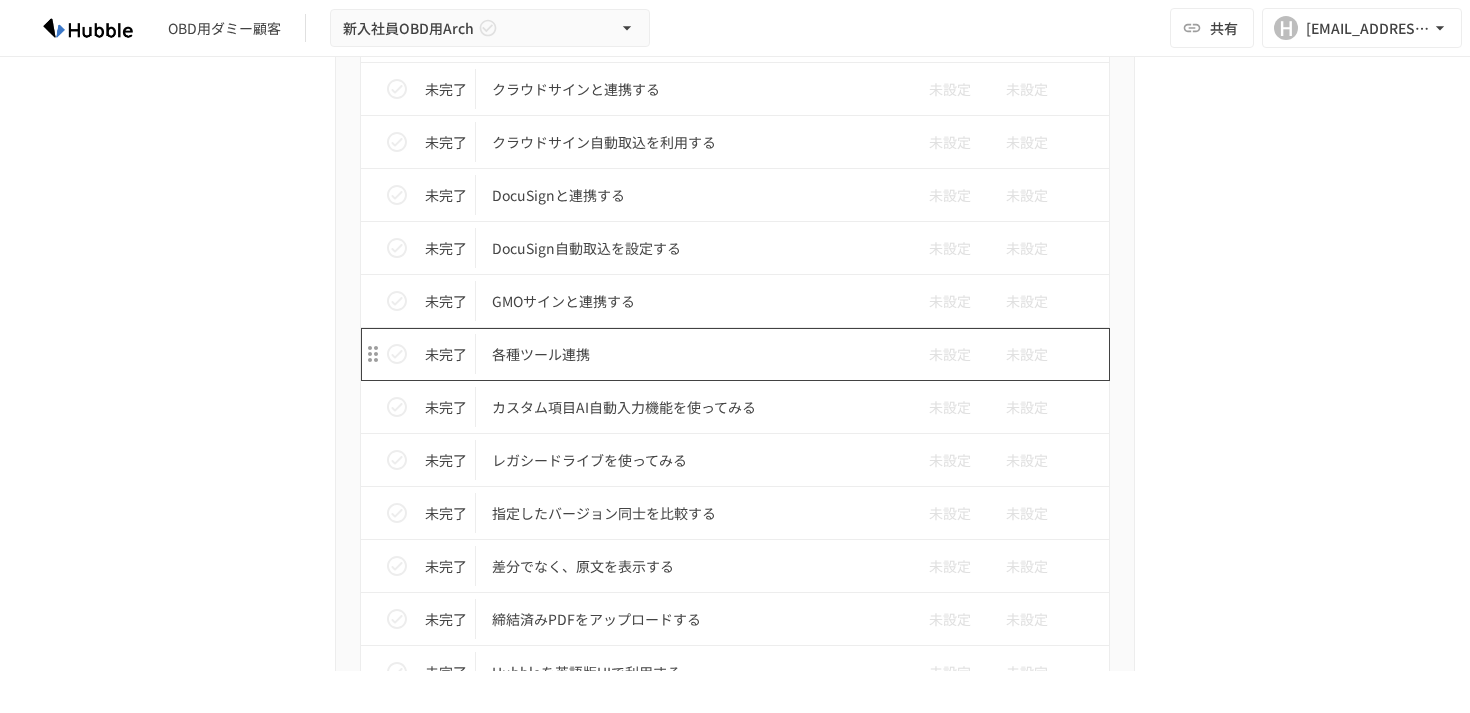 click on "各種ツール連携" at bounding box center [693, 354] 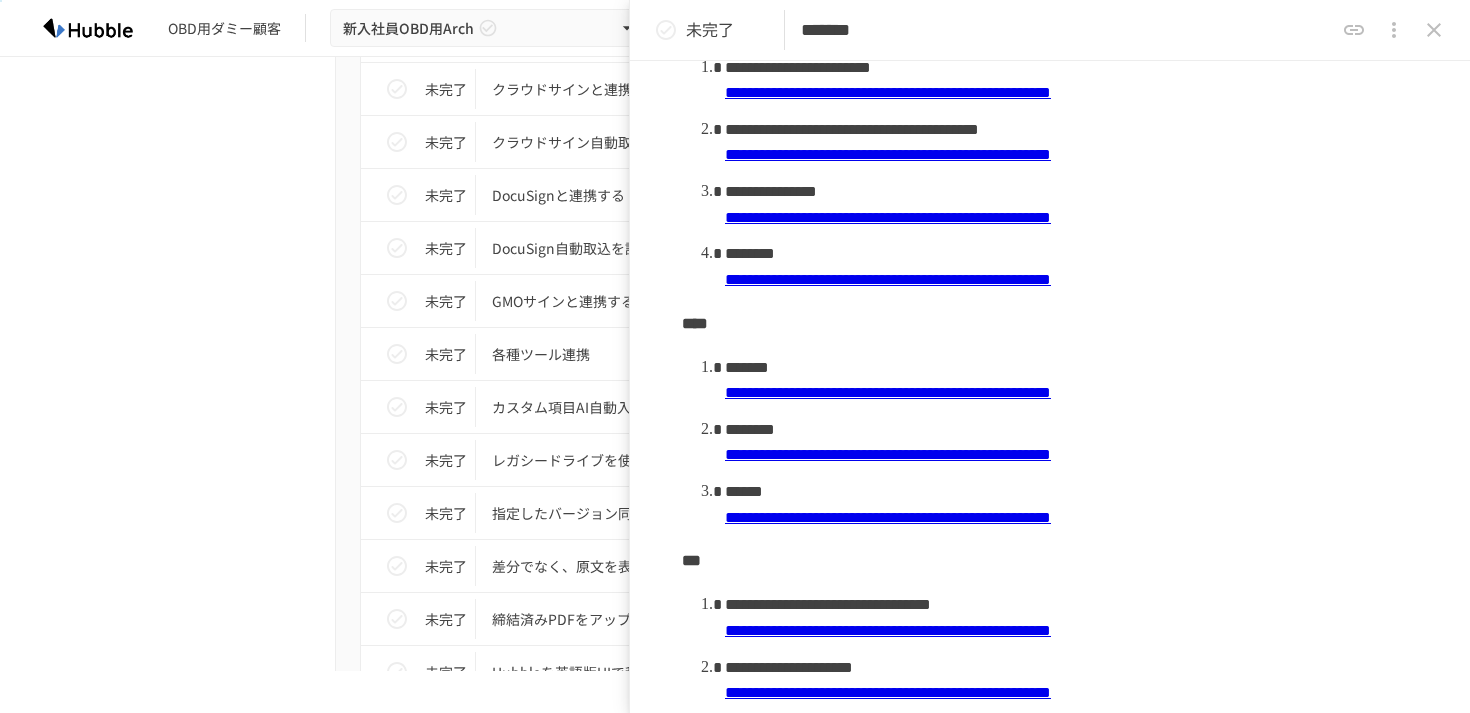 scroll, scrollTop: 965, scrollLeft: 0, axis: vertical 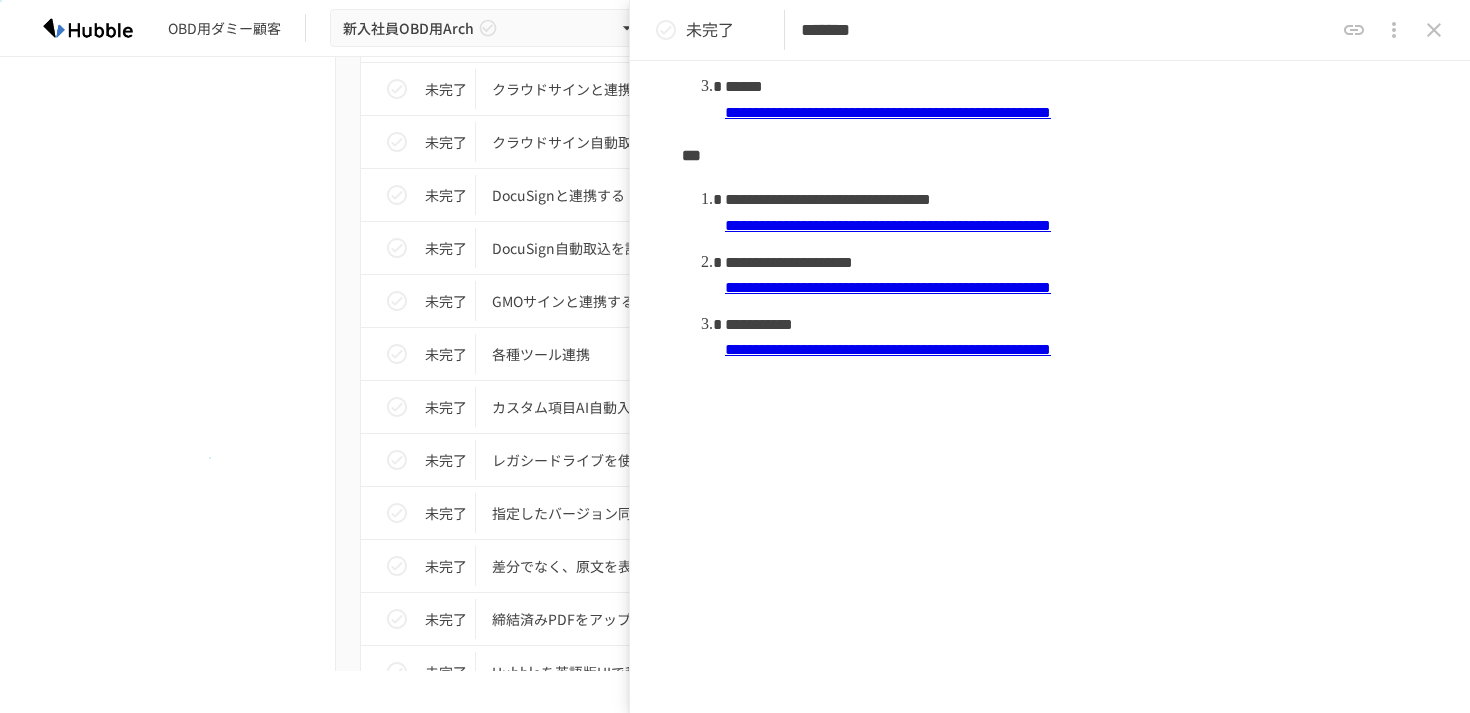 click on "進捗 タスク名 担当者 期限 完了 Hubbleにログインする 未設定 未設定 完了 ユーザーを追加する 未設定 未設定 完了 フォルダを作成する 未設定 未設定 完了 グループを作成する 未設定 未設定 完了 ドキュメントを追加する 未設定 未設定 完了 ドキュメントを編集する 未設定 未設定 完了 ドキュメントに詳細情報を追加する 未設定 未設定 完了 ドキュメントに付随する添付ファイルを保存する 未設定 未設定 完了 ドキュメントに関連契約を紐付ける 未設定 未設定 完了 ドキュメントにコメントをする 未設定 未設定 完了 ドキュメントを外部リンクで共有する 未設定 未設定 完了 ドキュメントリストにログインする 未設定 未設定 完了 ドキュメントリストのカスタマイズを理解する 未設定 未設定 完了 テンプレートを「公開」して利用可能な状態にする 完了" at bounding box center (735, -119) 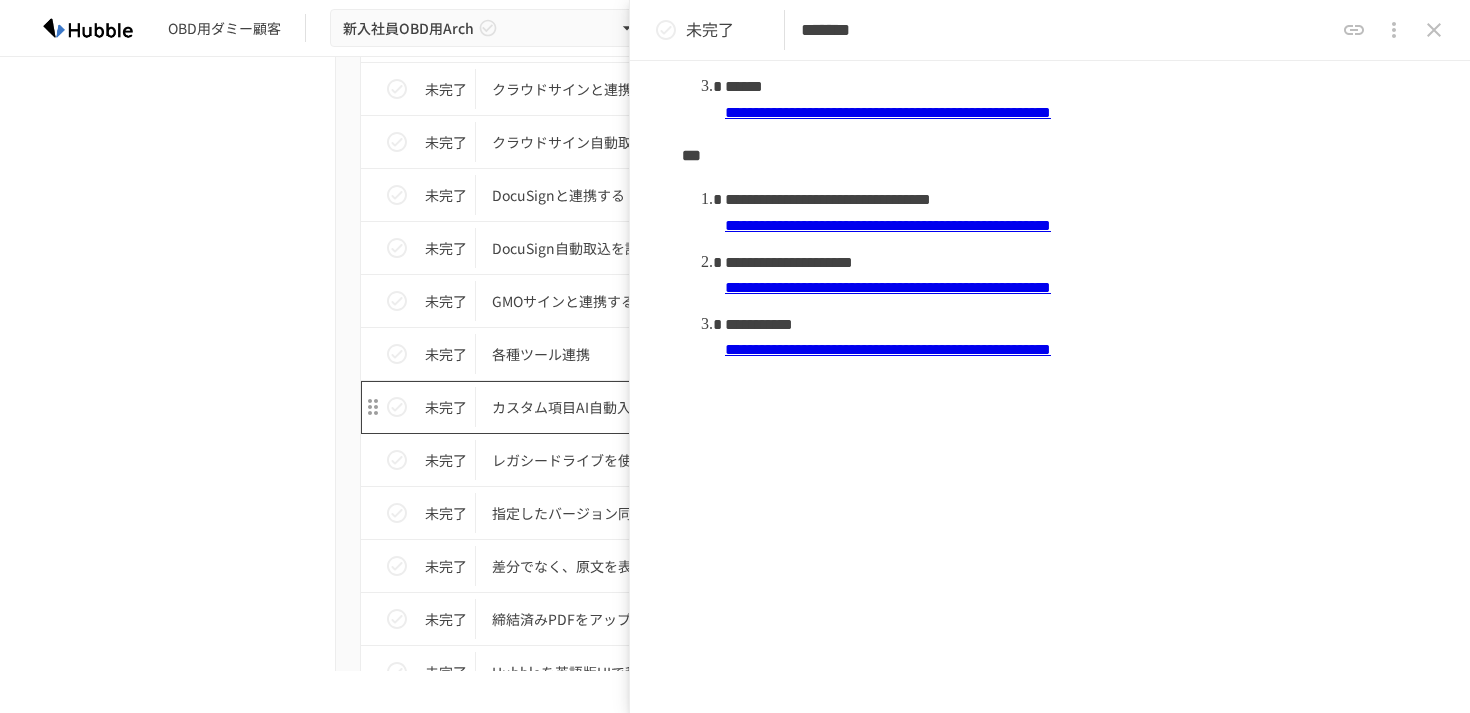 click on "カスタム項目AI自動入力機能を使ってみる" at bounding box center (693, 407) 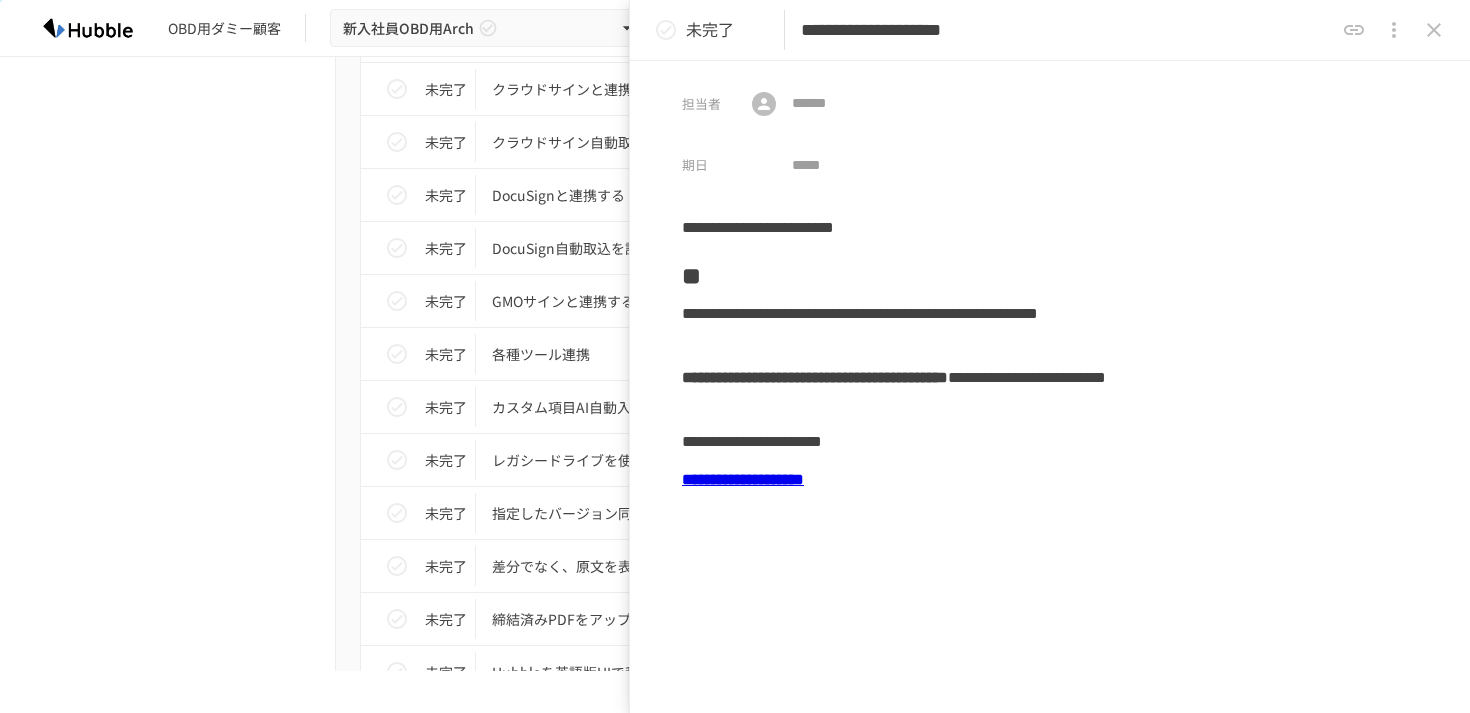 scroll, scrollTop: 1880, scrollLeft: 0, axis: vertical 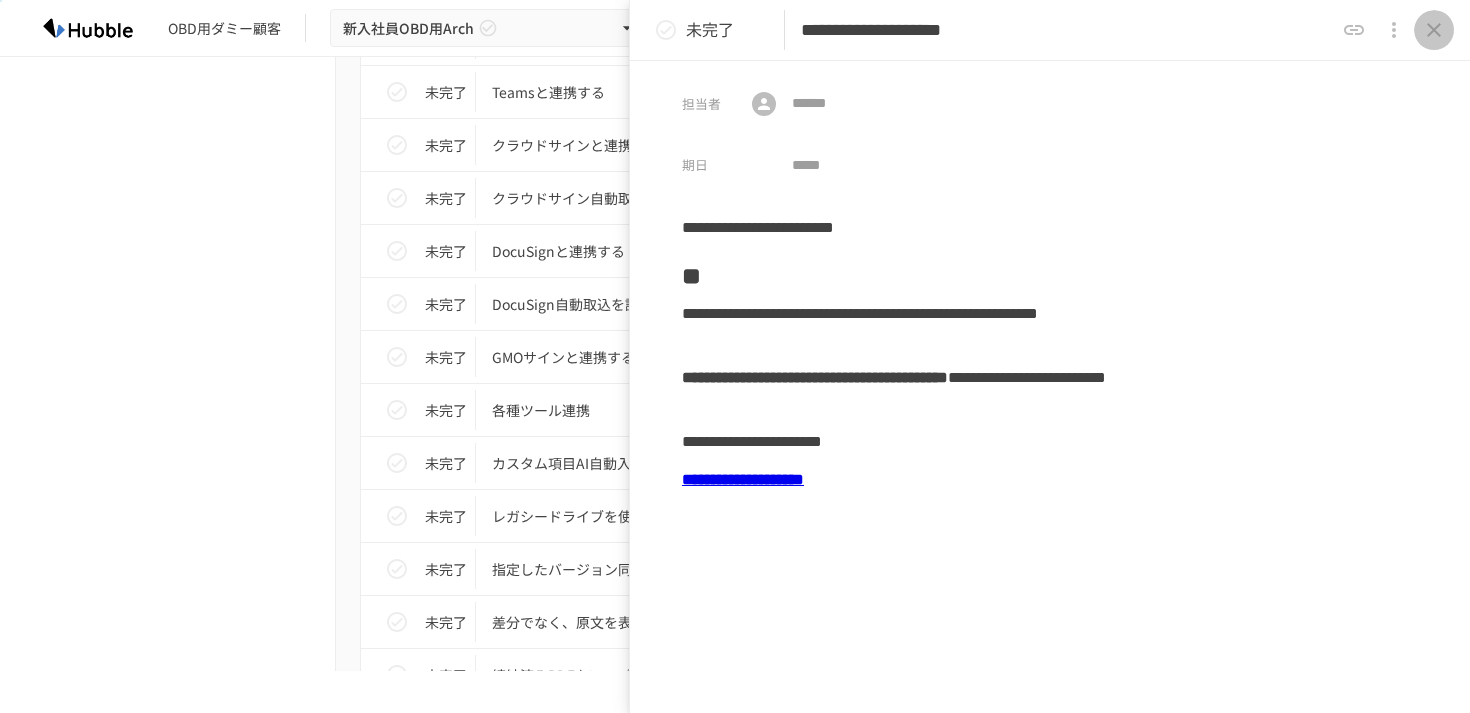 click 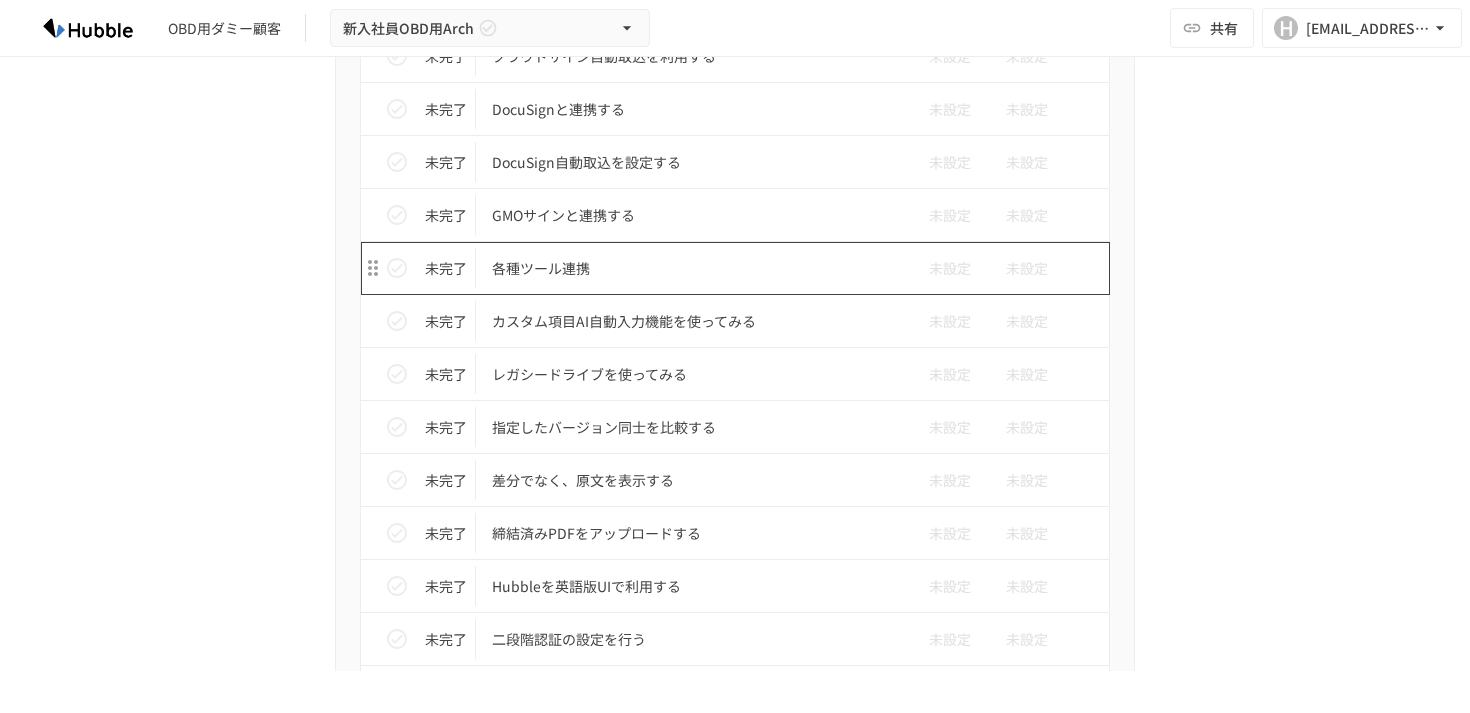 scroll, scrollTop: 2024, scrollLeft: 0, axis: vertical 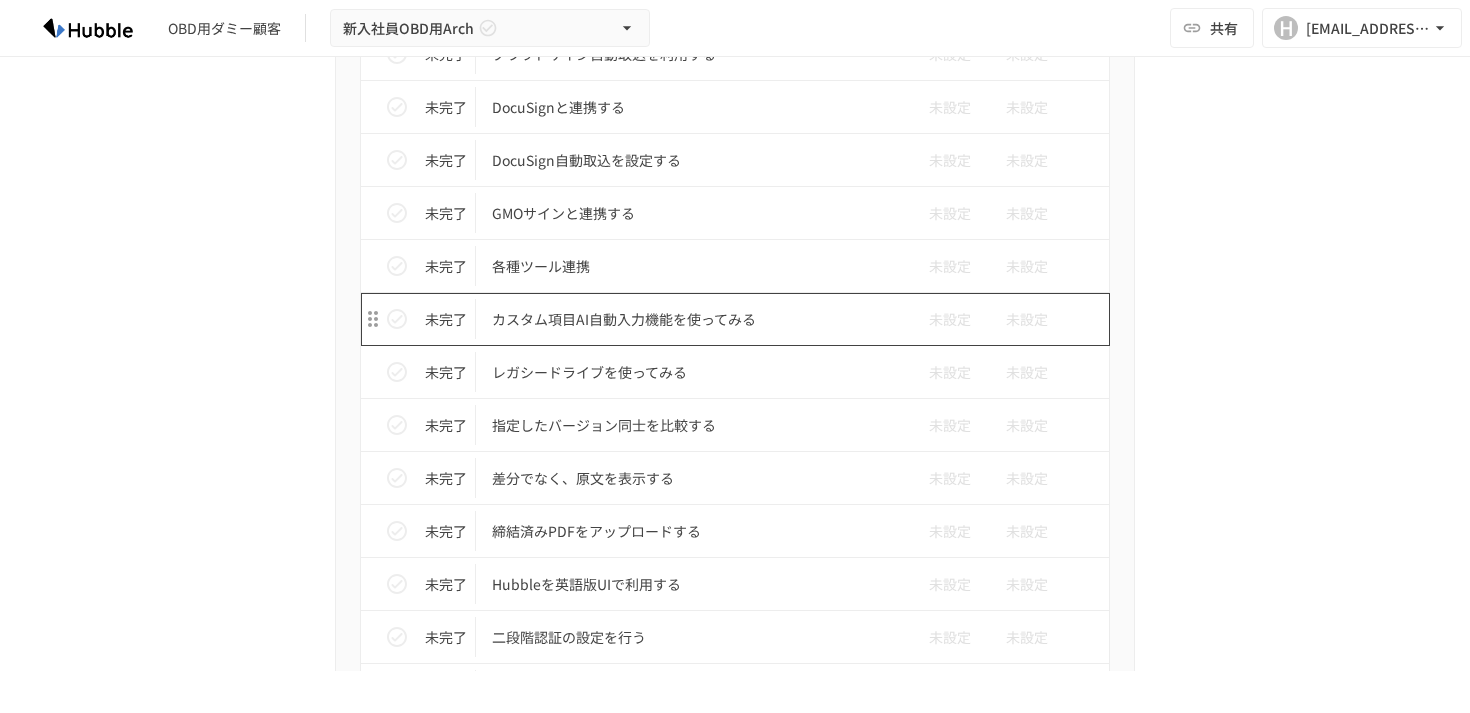 click on "カスタム項目AI自動入力機能を使ってみる" at bounding box center (693, 319) 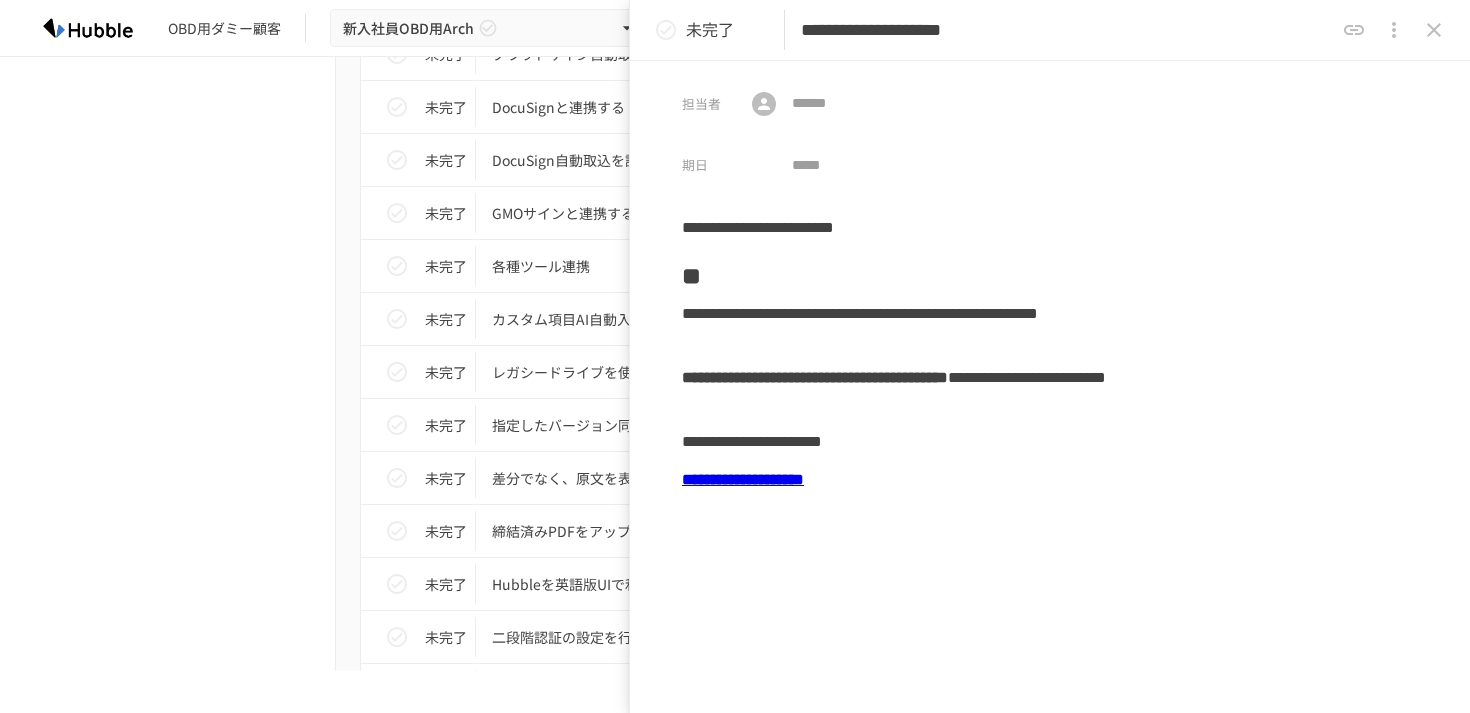click on "**********" at bounding box center (743, 479) 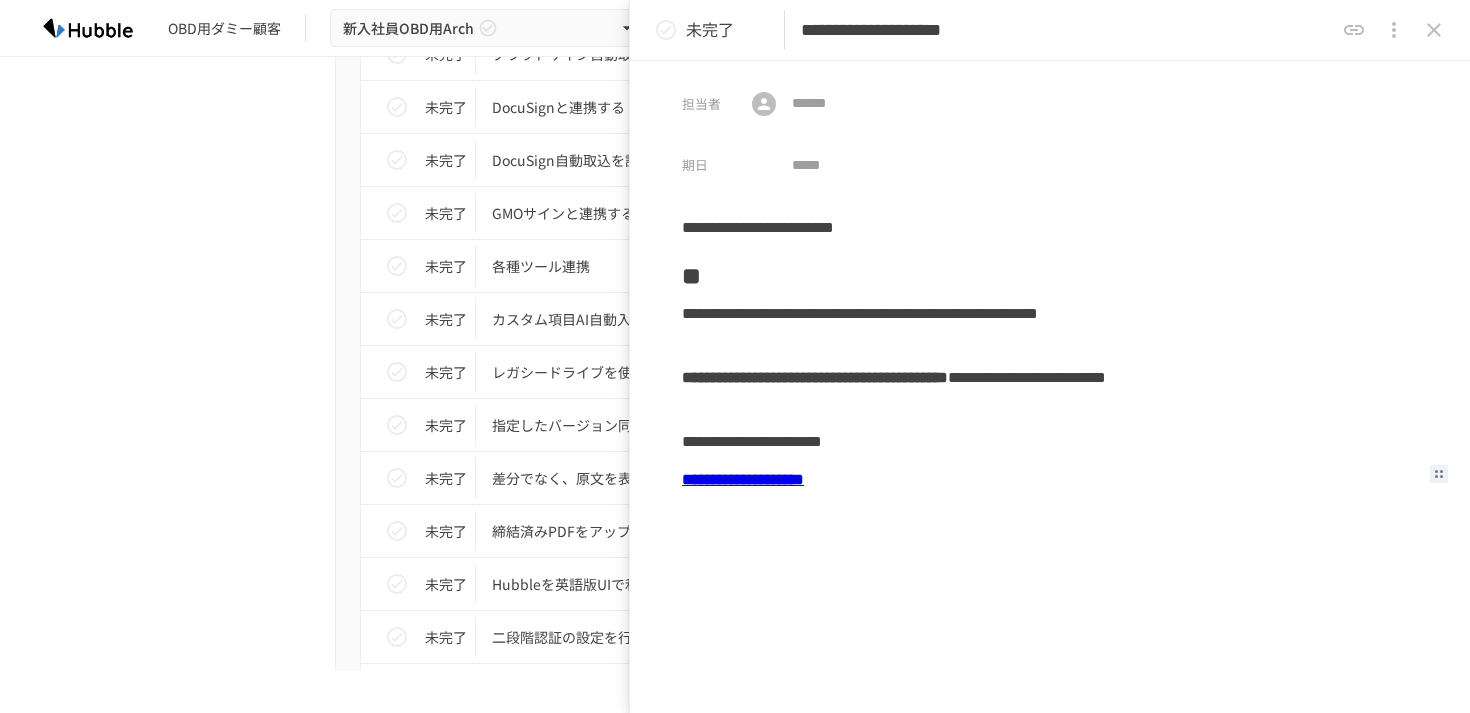 click on "**********" at bounding box center (743, 479) 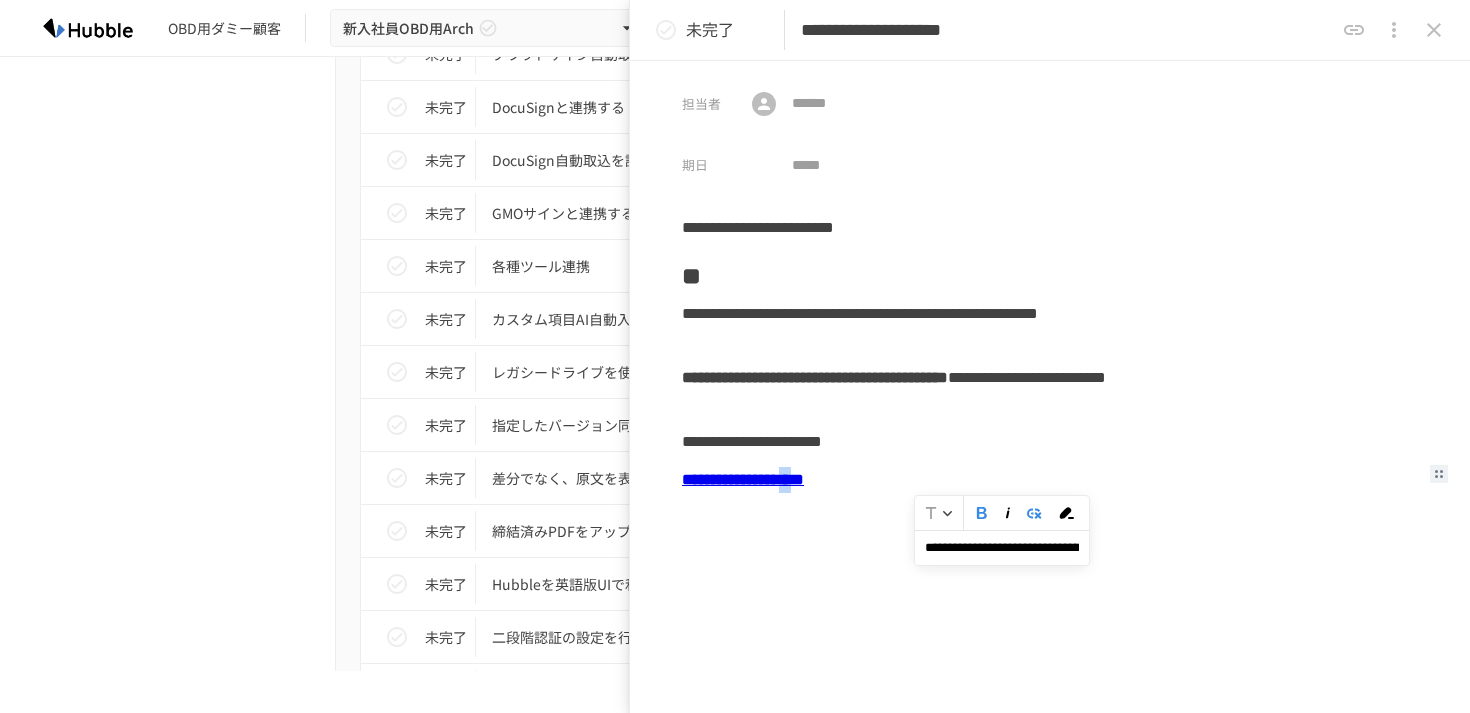 click on "**********" at bounding box center (743, 479) 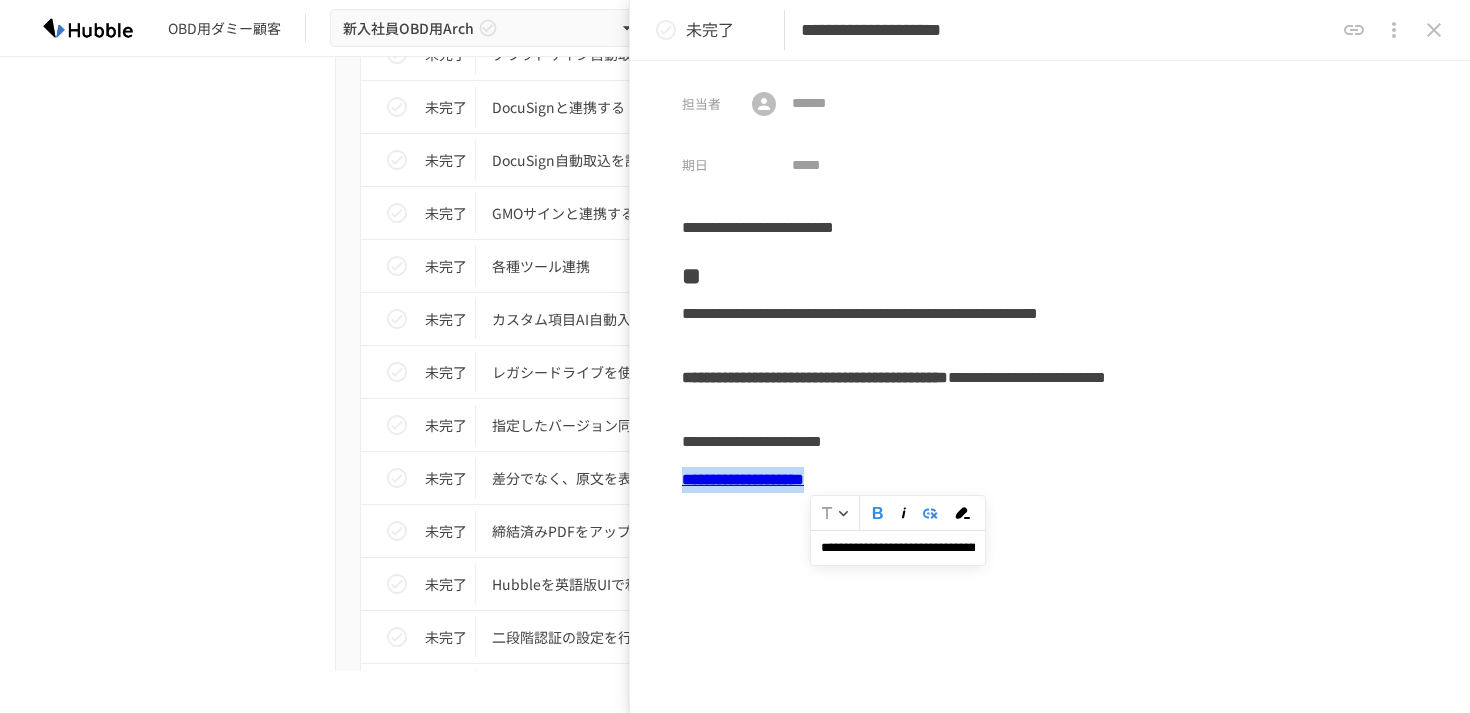 click on "**********" at bounding box center [743, 479] 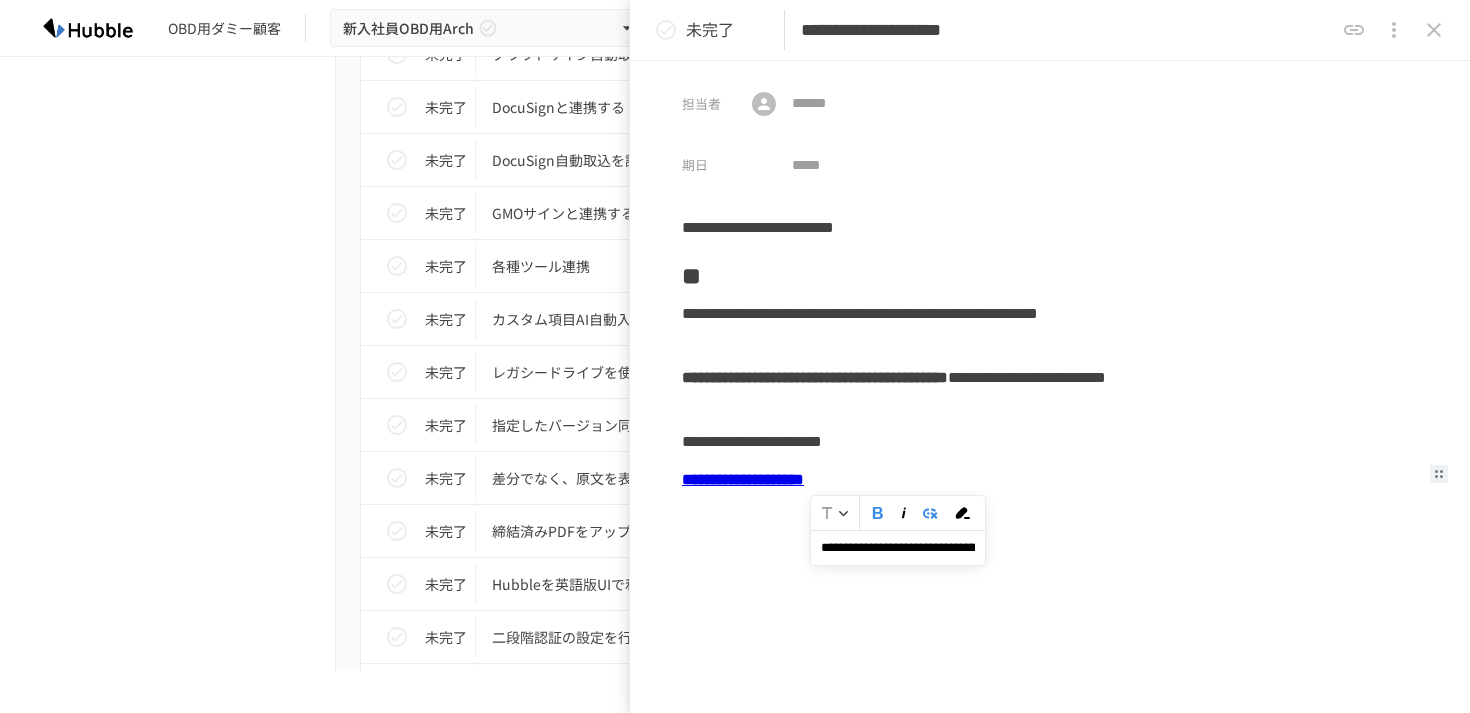 click on "**********" at bounding box center [898, 547] 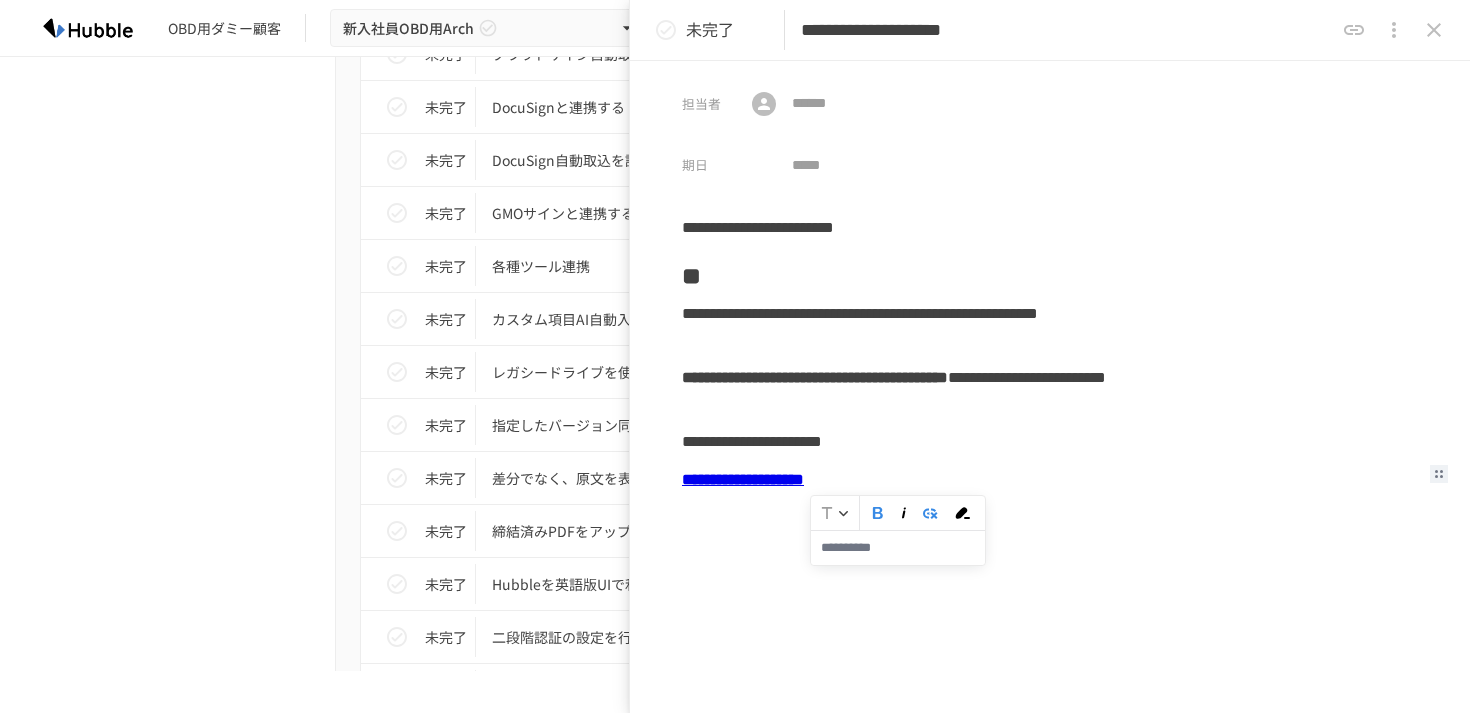 click on "**********" at bounding box center [1050, 441] 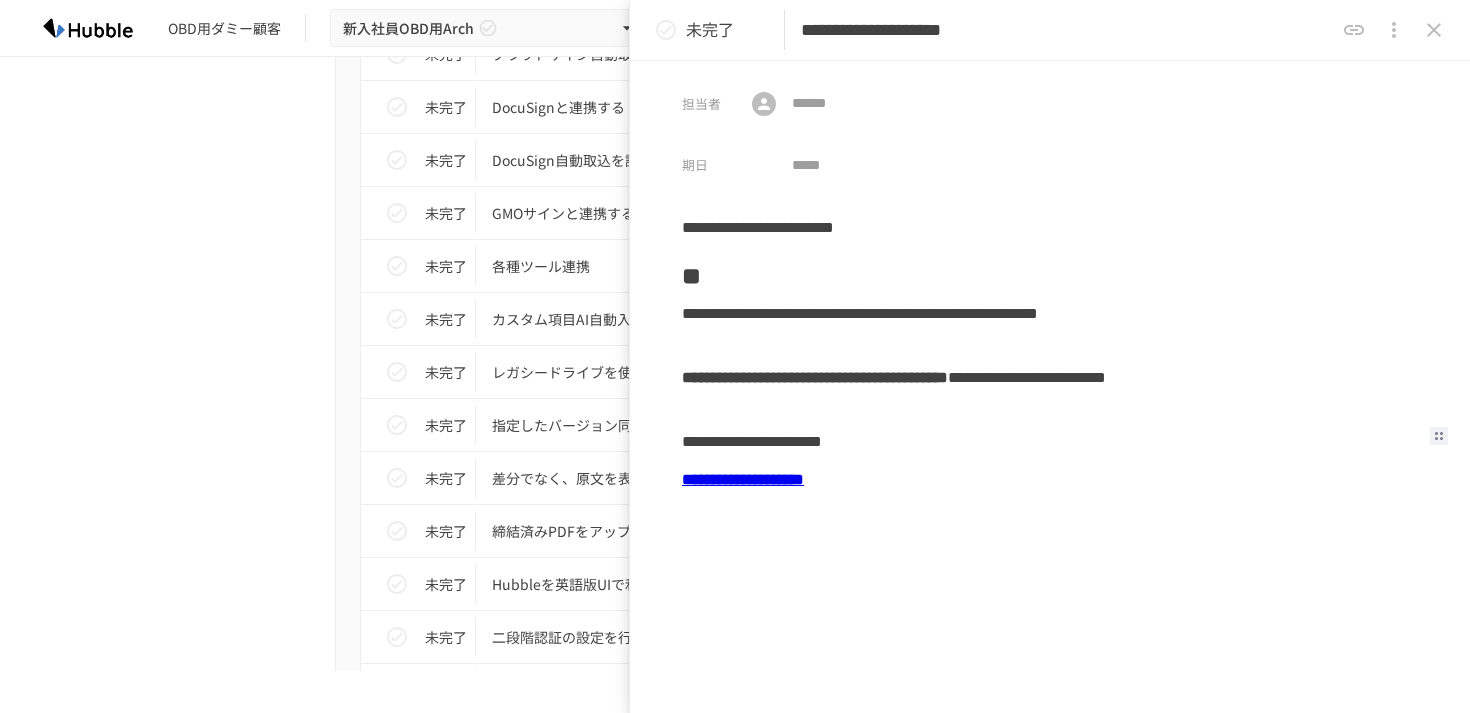 click on "未完了" at bounding box center [710, 30] 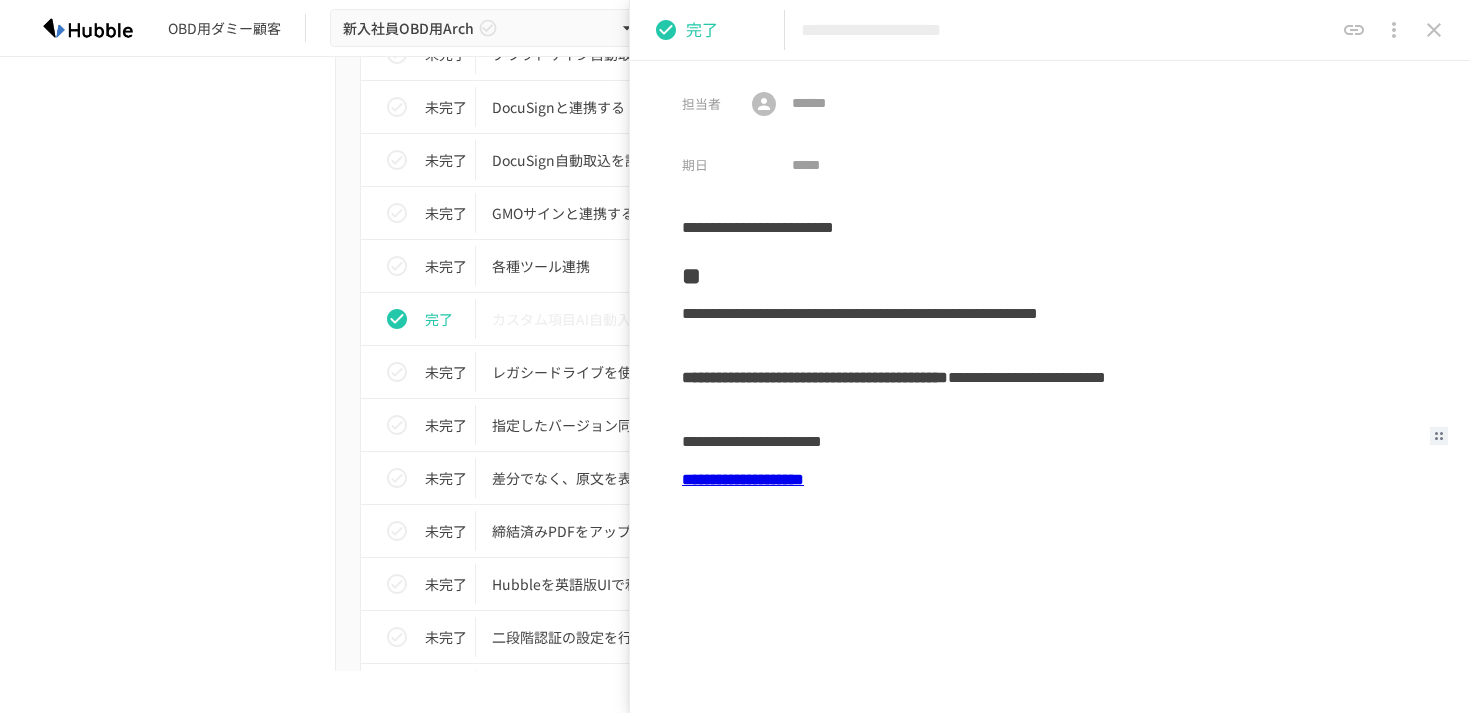 click on "進捗 タスク名 担当者 期限 完了 Hubbleにログインする 未設定 未設定 完了 ユーザーを追加する 未設定 未設定 完了 フォルダを作成する 未設定 未設定 完了 グループを作成する 未設定 未設定 完了 ドキュメントを追加する 未設定 未設定 完了 ドキュメントを編集する 未設定 未設定 完了 ドキュメントに詳細情報を追加する 未設定 未設定 完了 ドキュメントに付随する添付ファイルを保存する 未設定 未設定 完了 ドキュメントに関連契約を紐付ける 未設定 未設定 完了 ドキュメントにコメントをする 未設定 未設定 完了 ドキュメントを外部リンクで共有する 未設定 未設定 完了 ドキュメントリストにログインする 未設定 未設定 完了 ドキュメントリストのカスタマイズを理解する 未設定 未設定 完了 テンプレートを「公開」して利用可能な状態にする 完了" at bounding box center [735, -207] 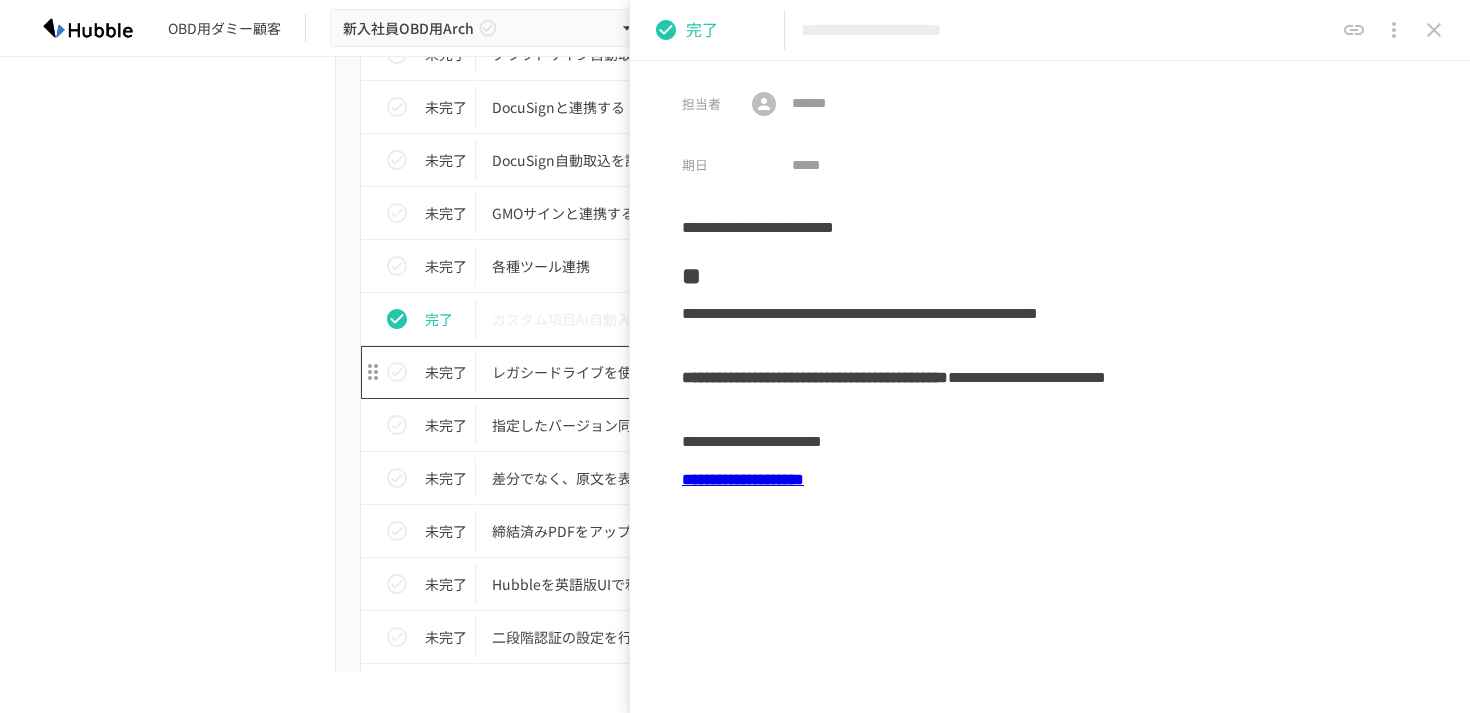 click on "レガシードライブを使ってみる" at bounding box center [693, 372] 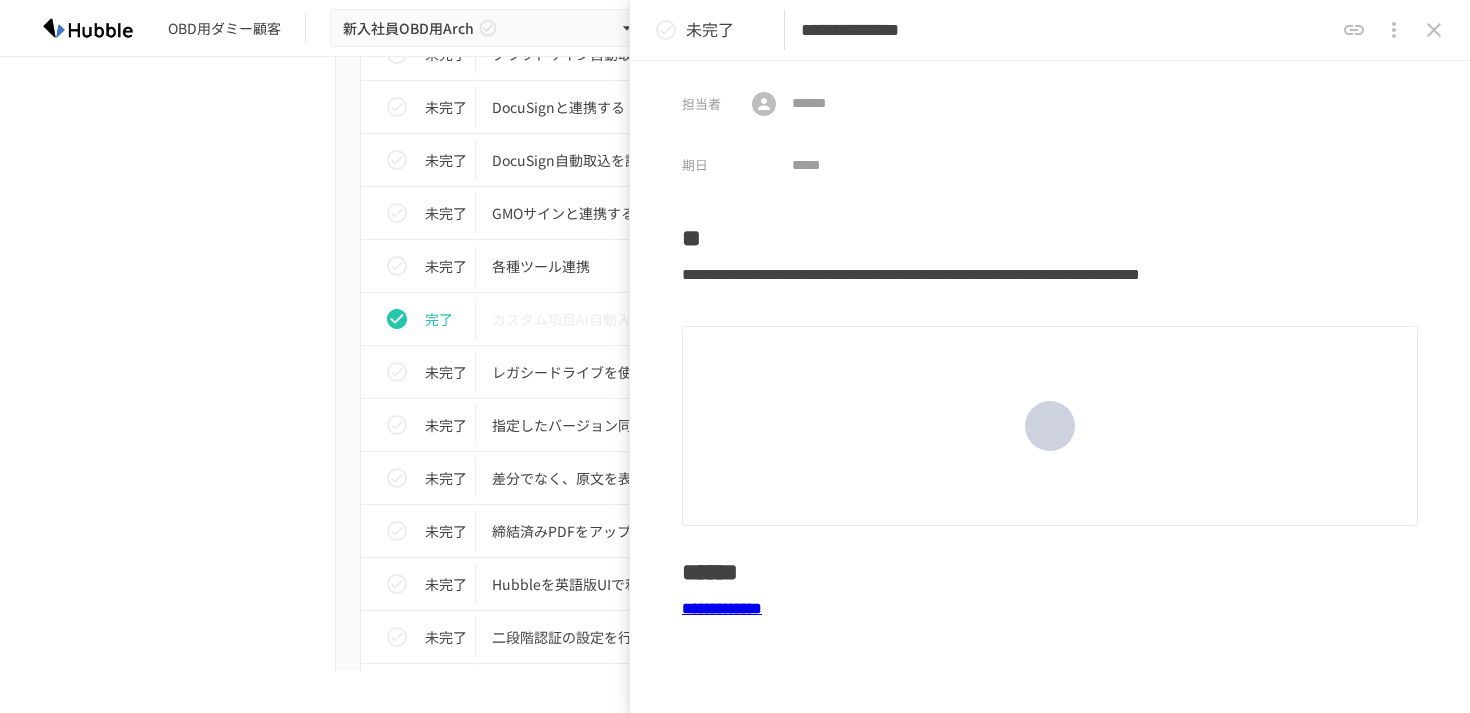 click on "**********" at bounding box center (722, 608) 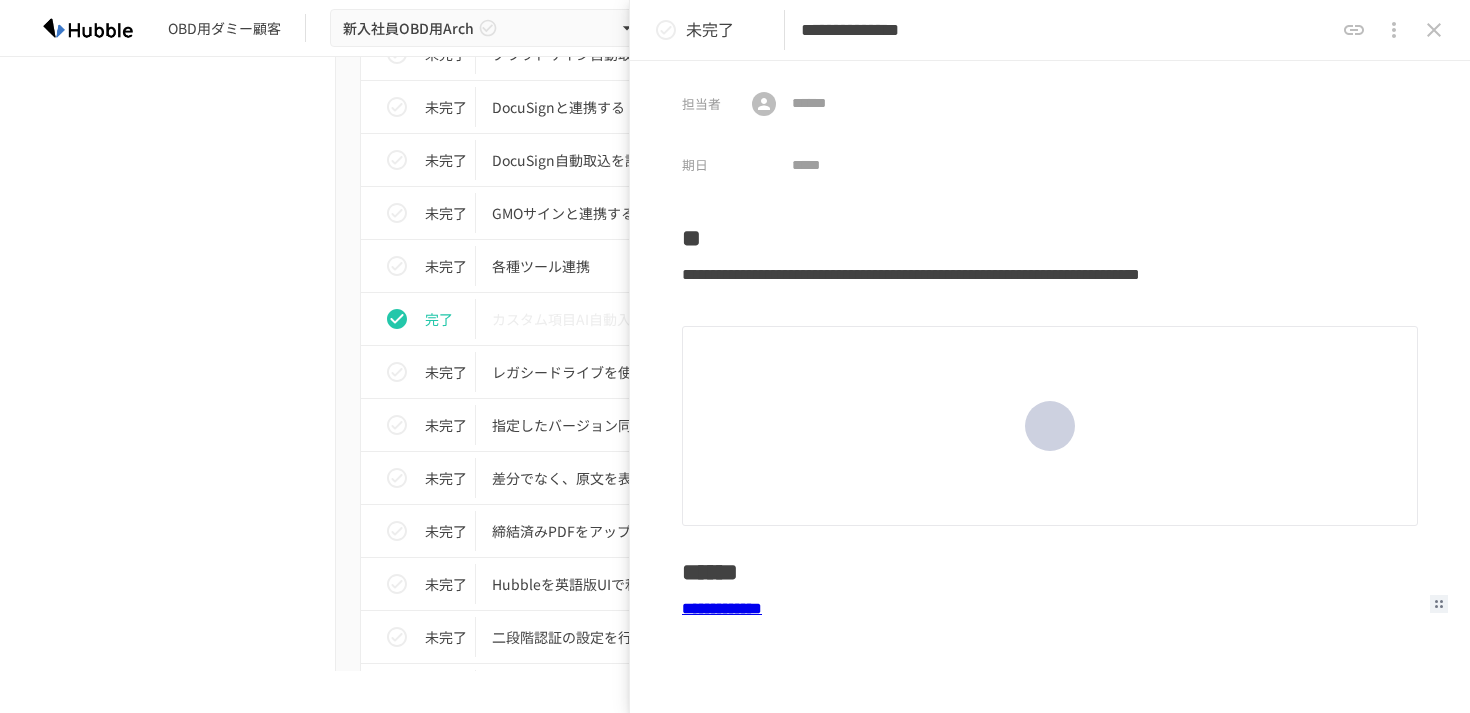 click on "**********" at bounding box center [722, 608] 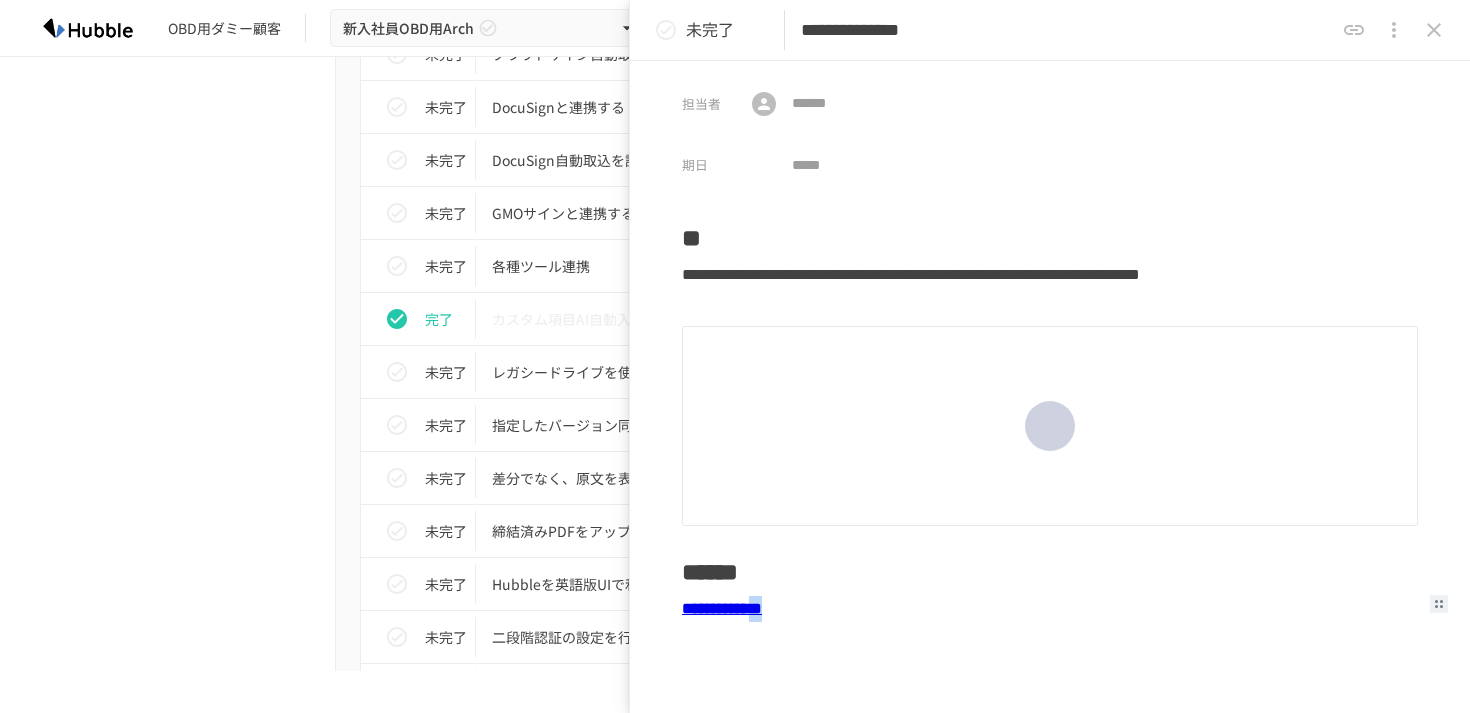 click on "**********" at bounding box center [722, 608] 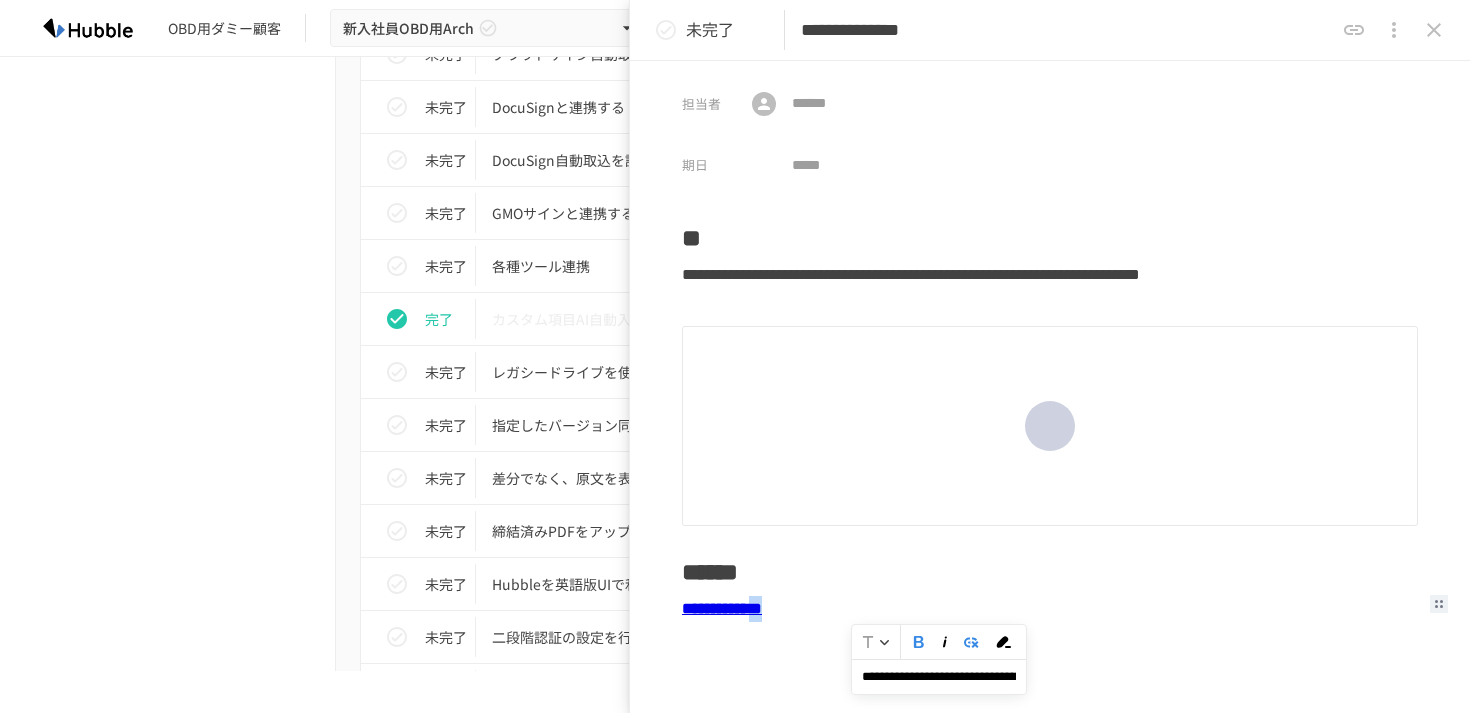 click on "**********" at bounding box center [939, 676] 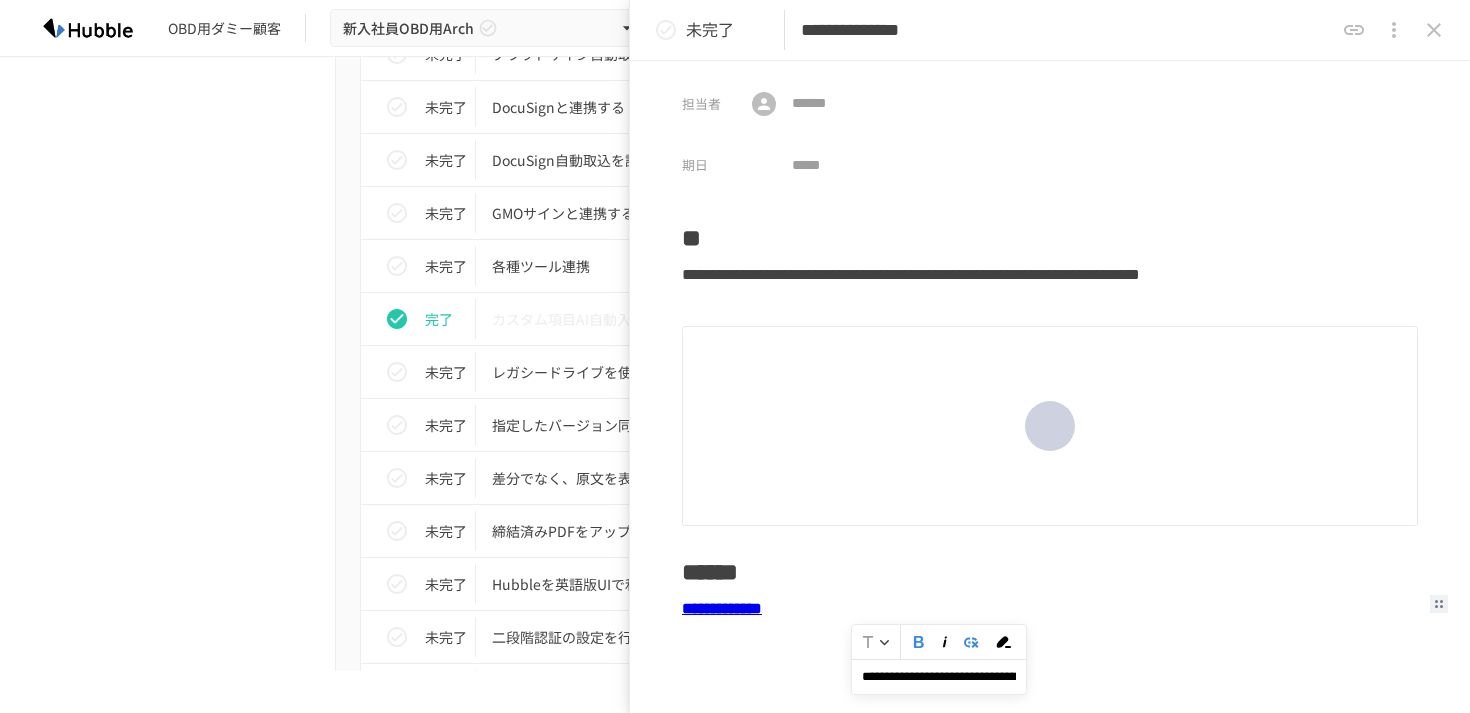 click on "**********" at bounding box center (939, 676) 